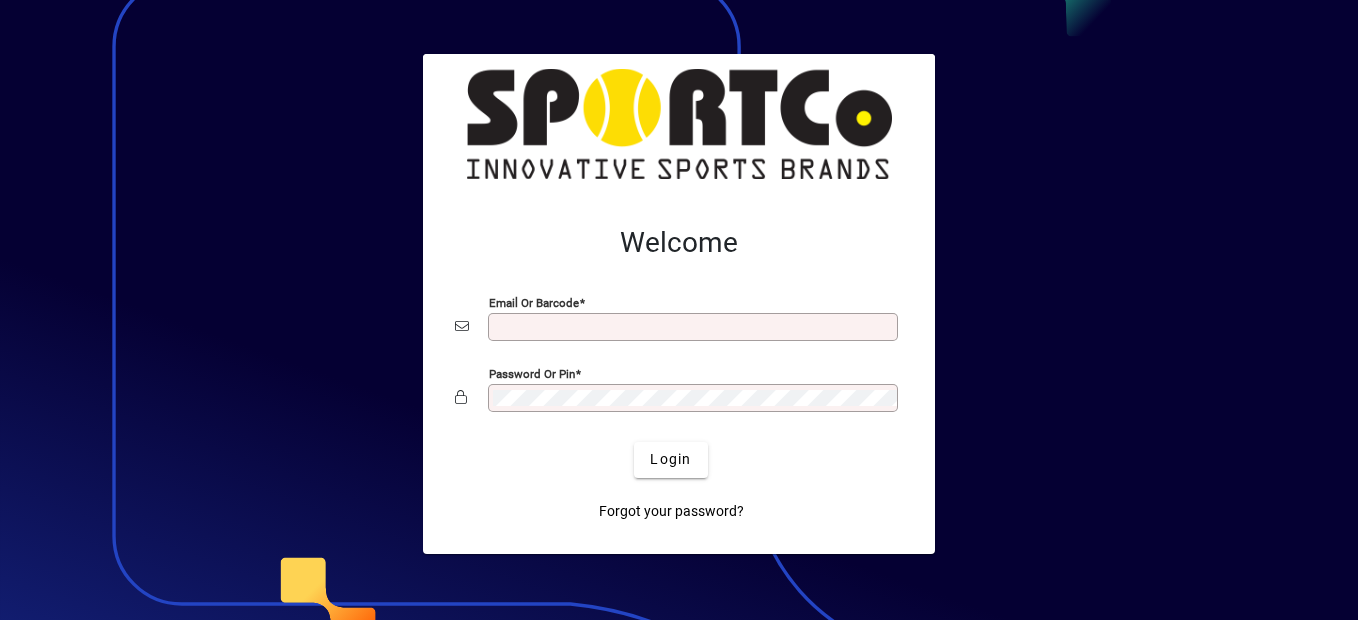 scroll, scrollTop: 0, scrollLeft: 0, axis: both 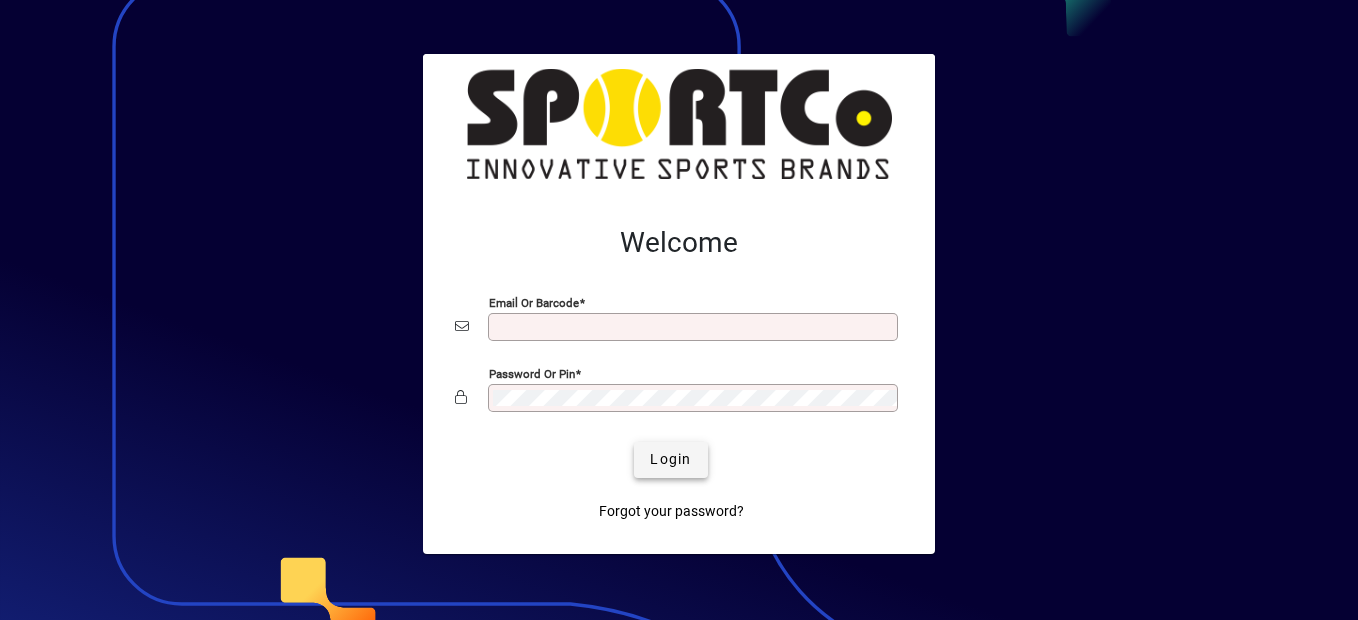type on "**********" 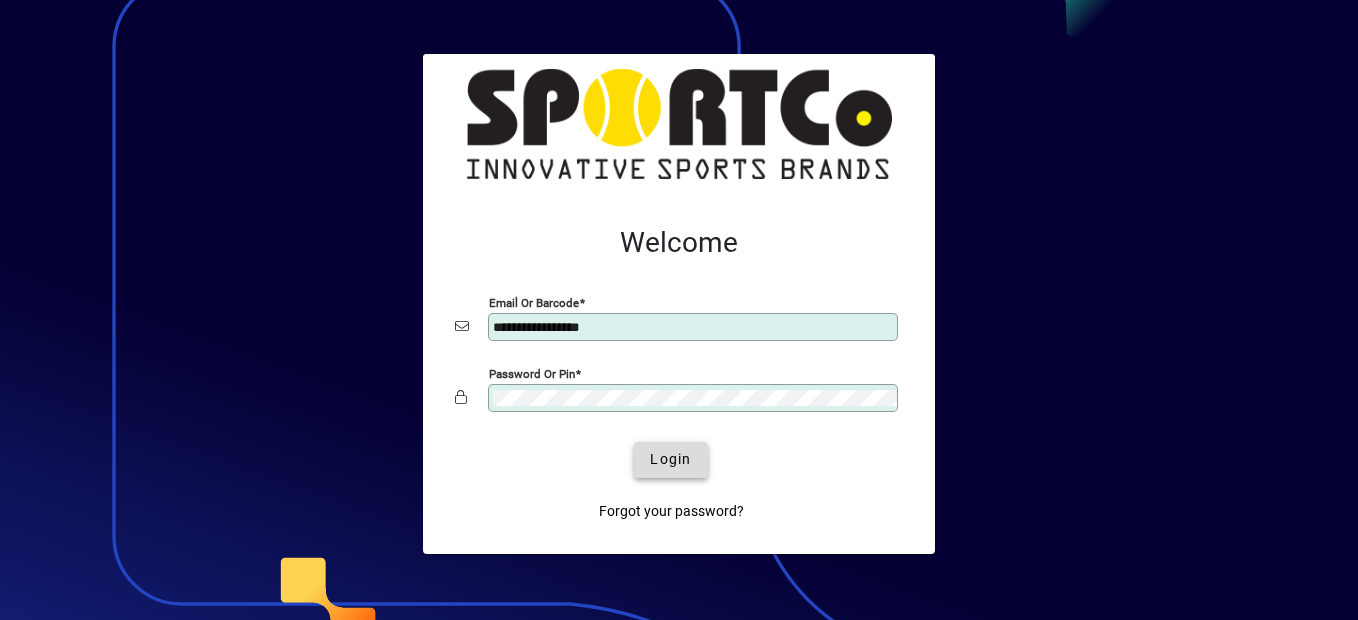 click on "Login" 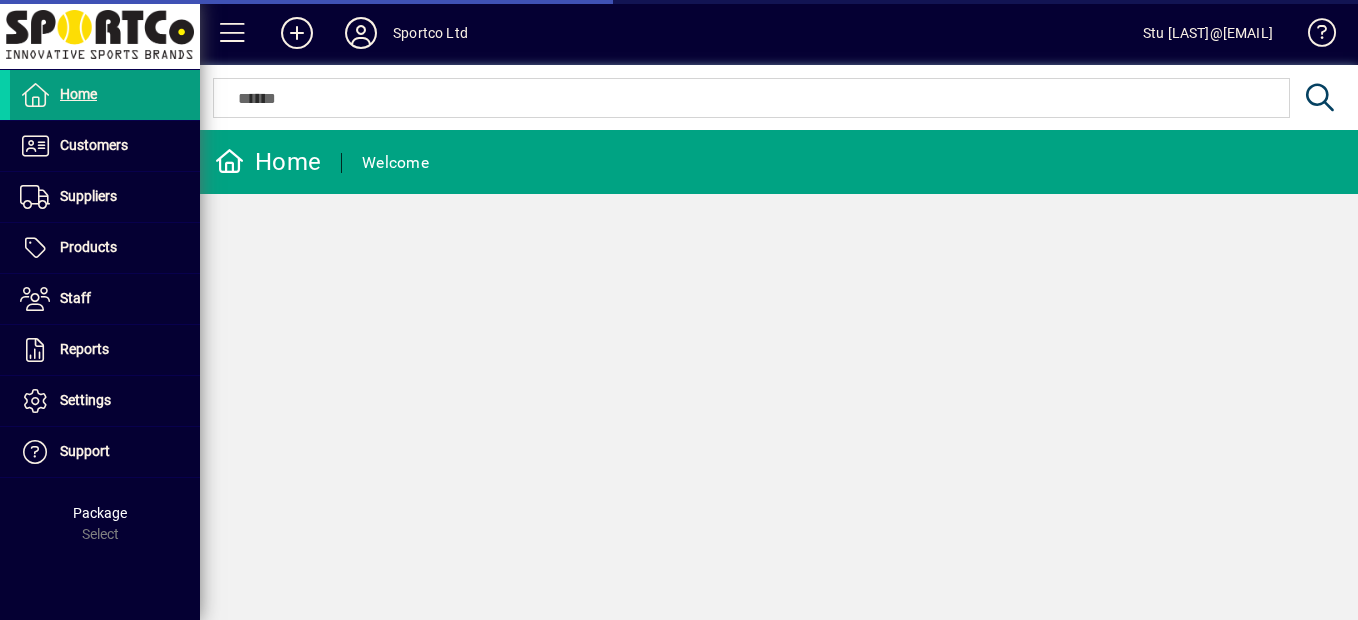 scroll, scrollTop: 0, scrollLeft: 0, axis: both 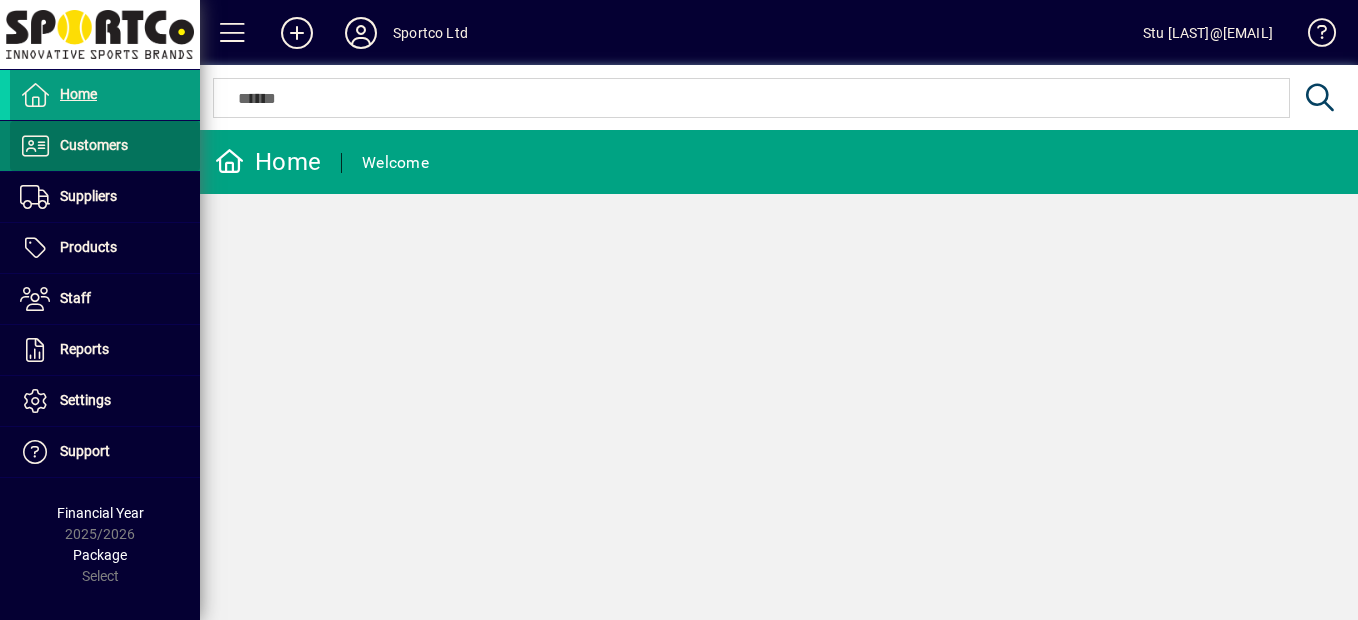 click on "Customers" at bounding box center [94, 145] 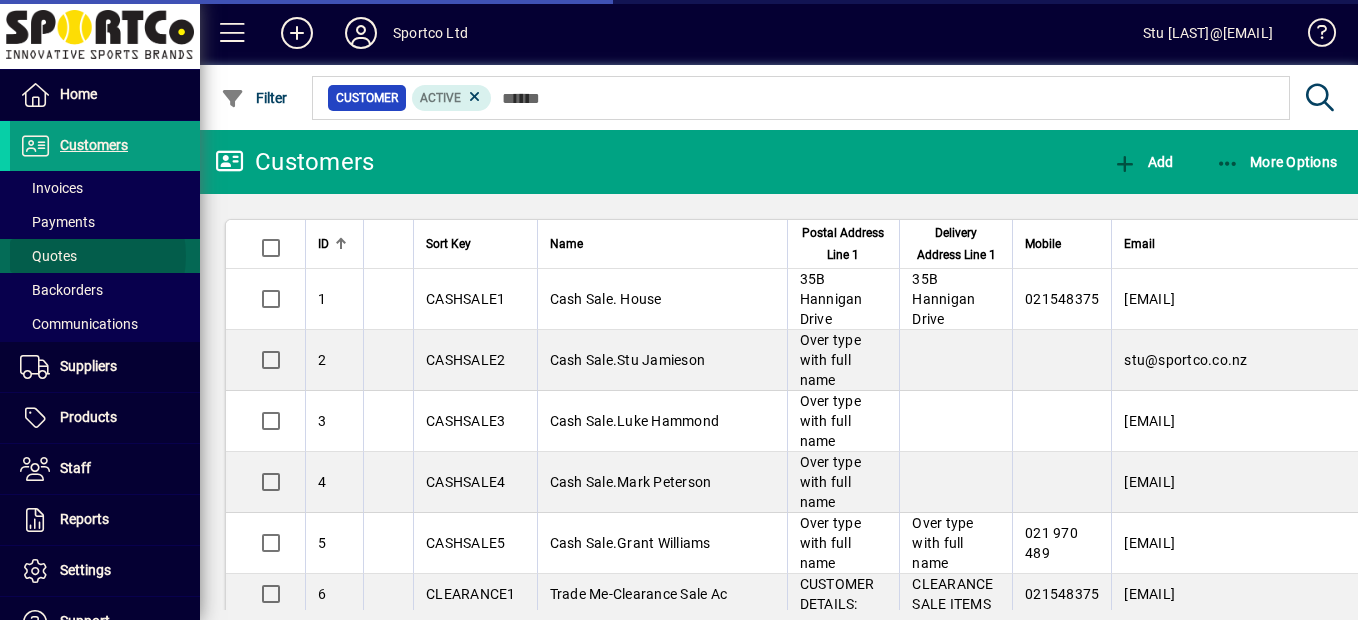 click on "Quotes" at bounding box center (48, 256) 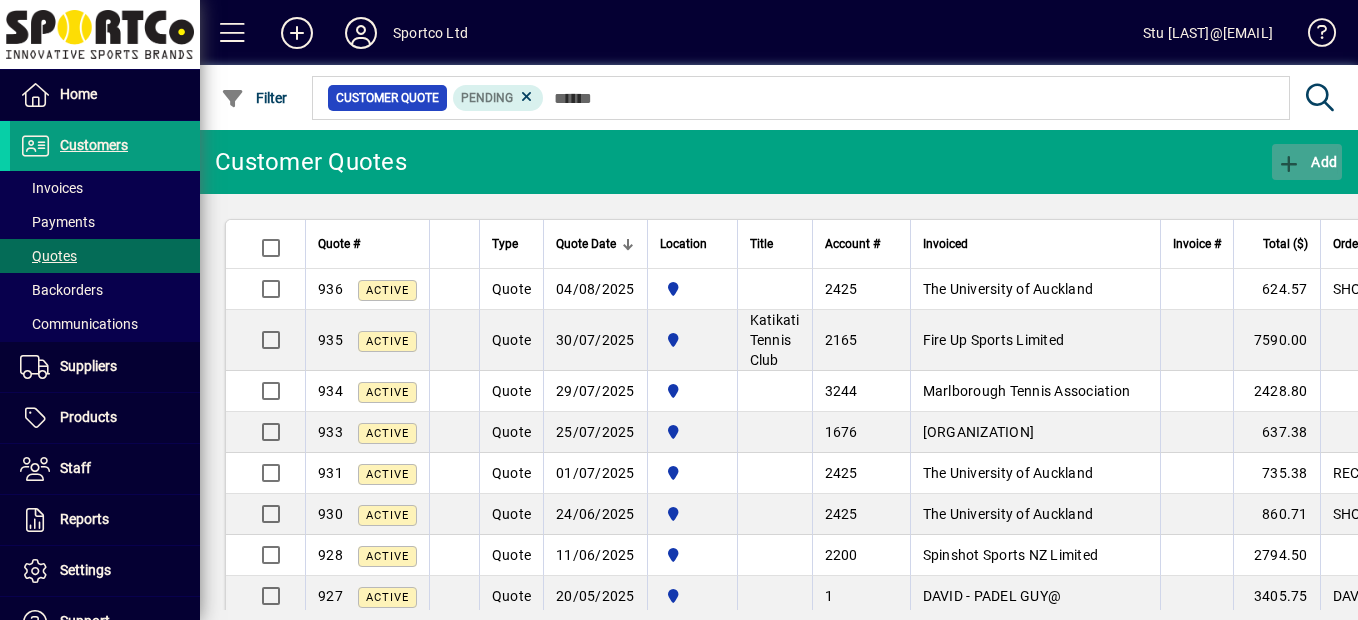 click on "Add" 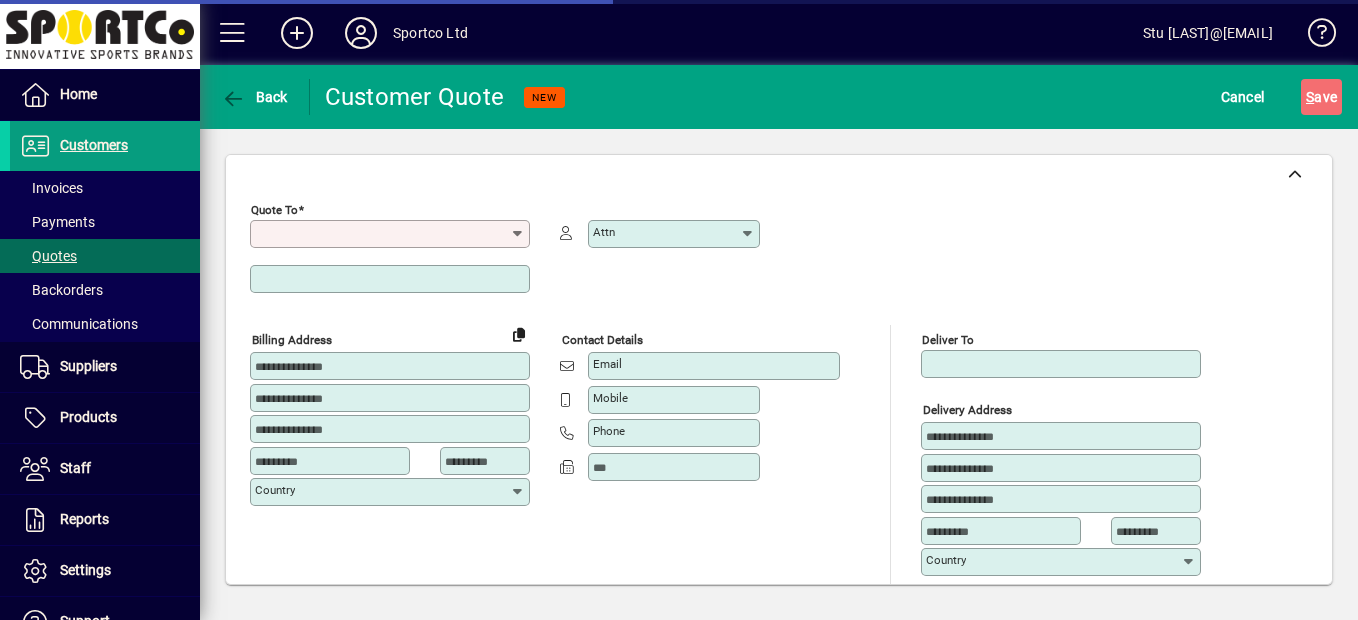 type on "*********" 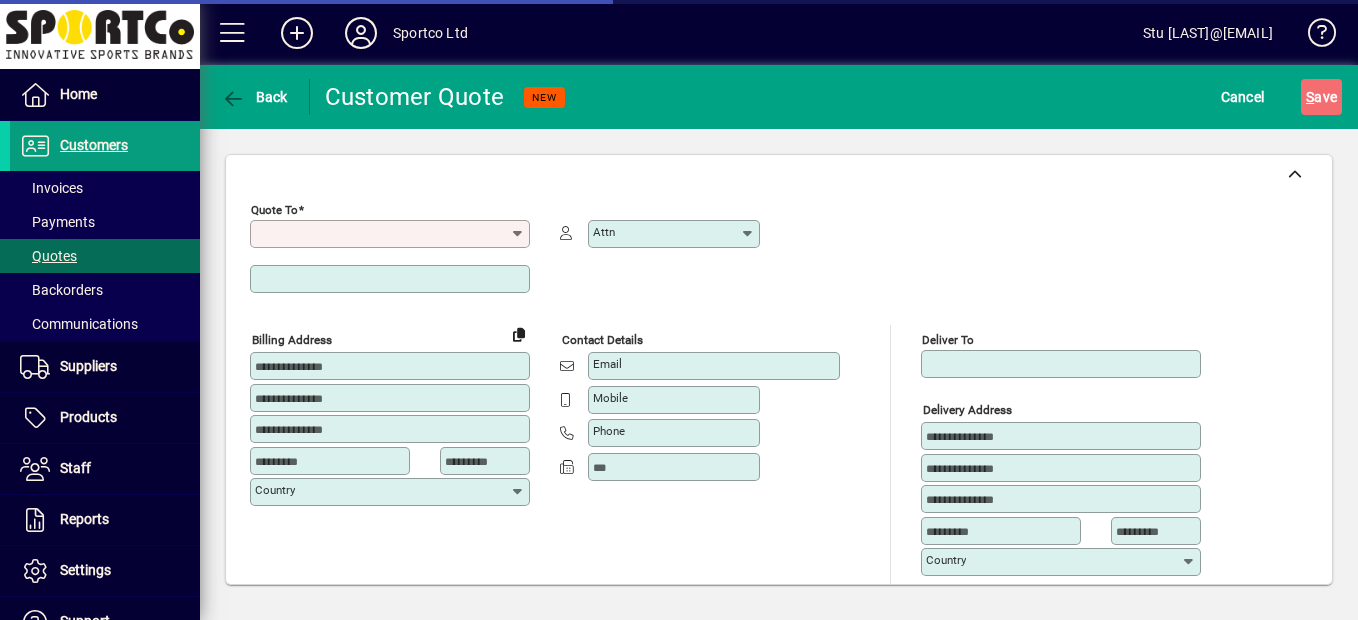 type on "******" 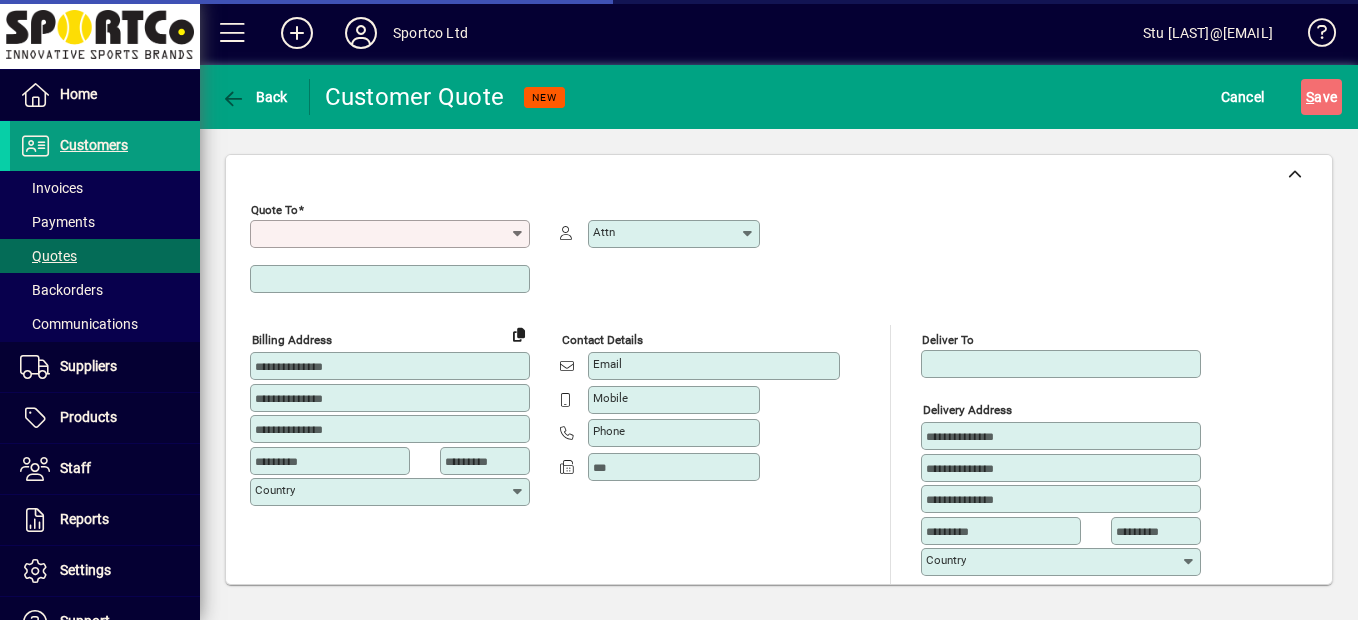 type on "**********" 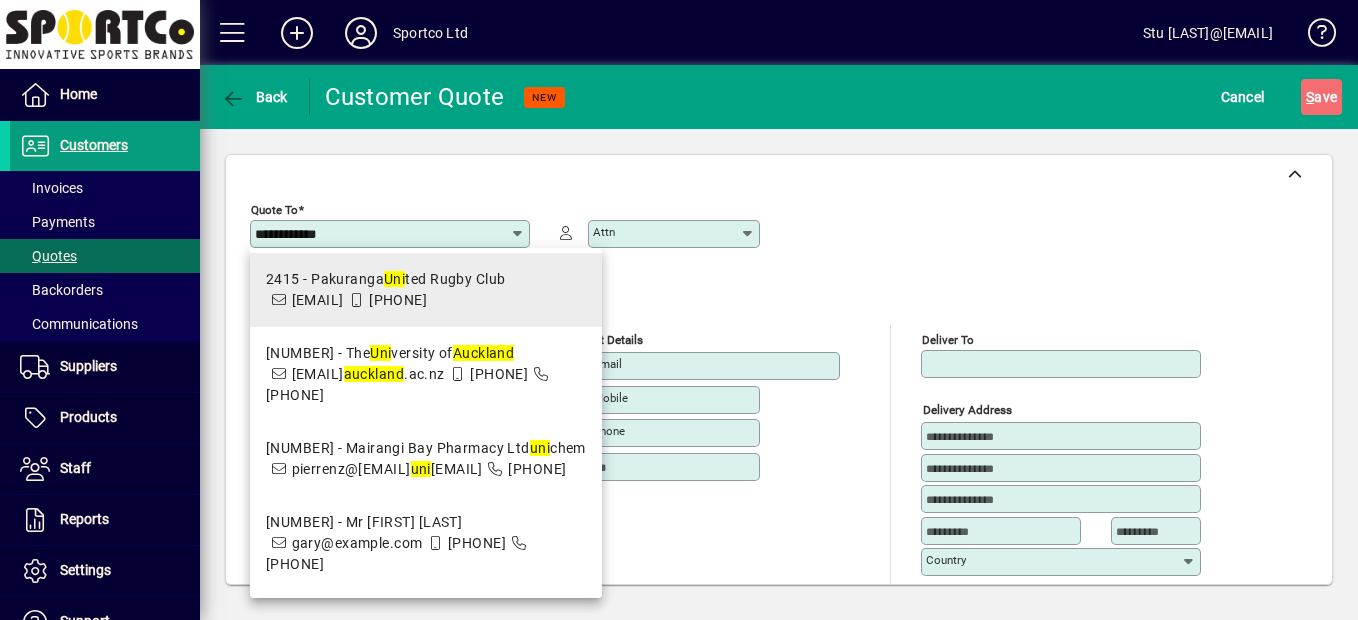 scroll, scrollTop: 300, scrollLeft: 0, axis: vertical 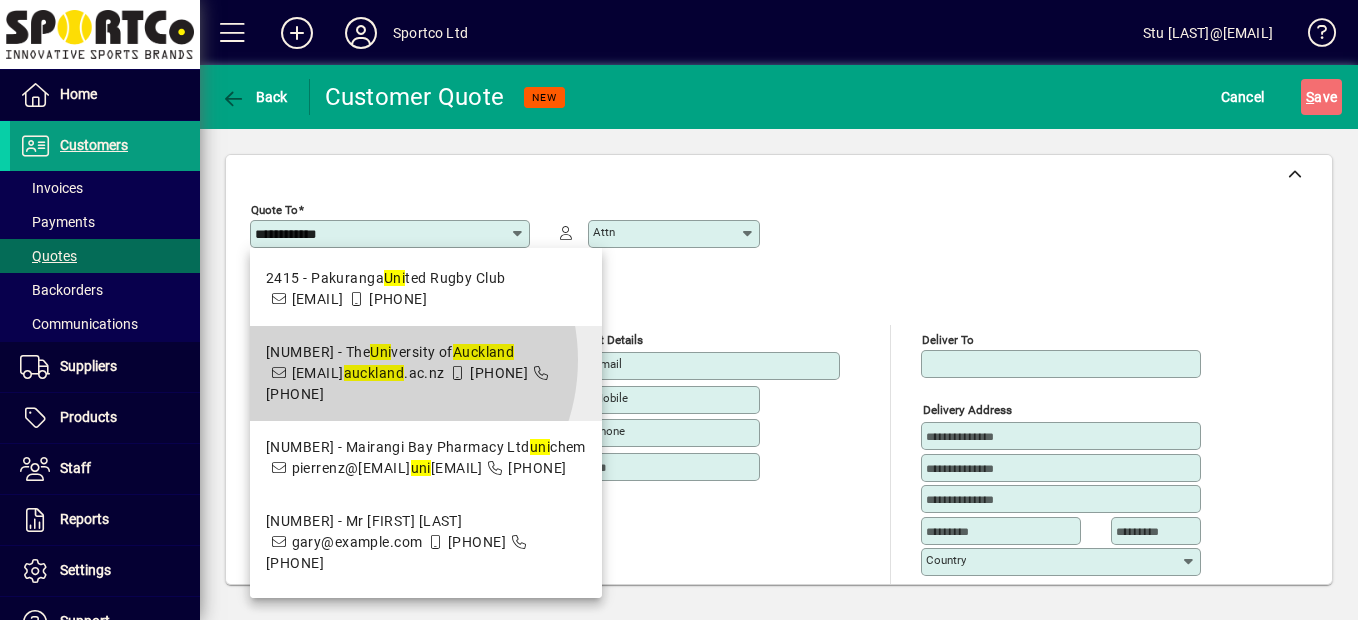 click on "[NUMBER] - The Uni versity of Auckland" at bounding box center (426, 352) 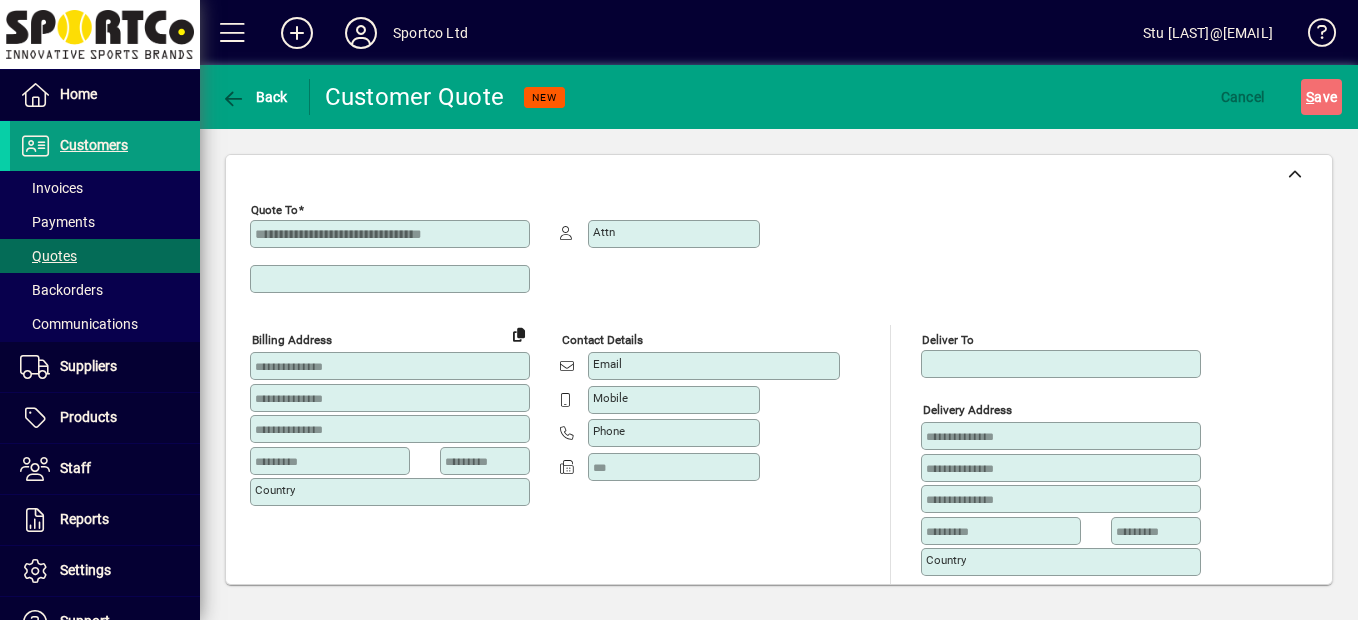 type on "**********" 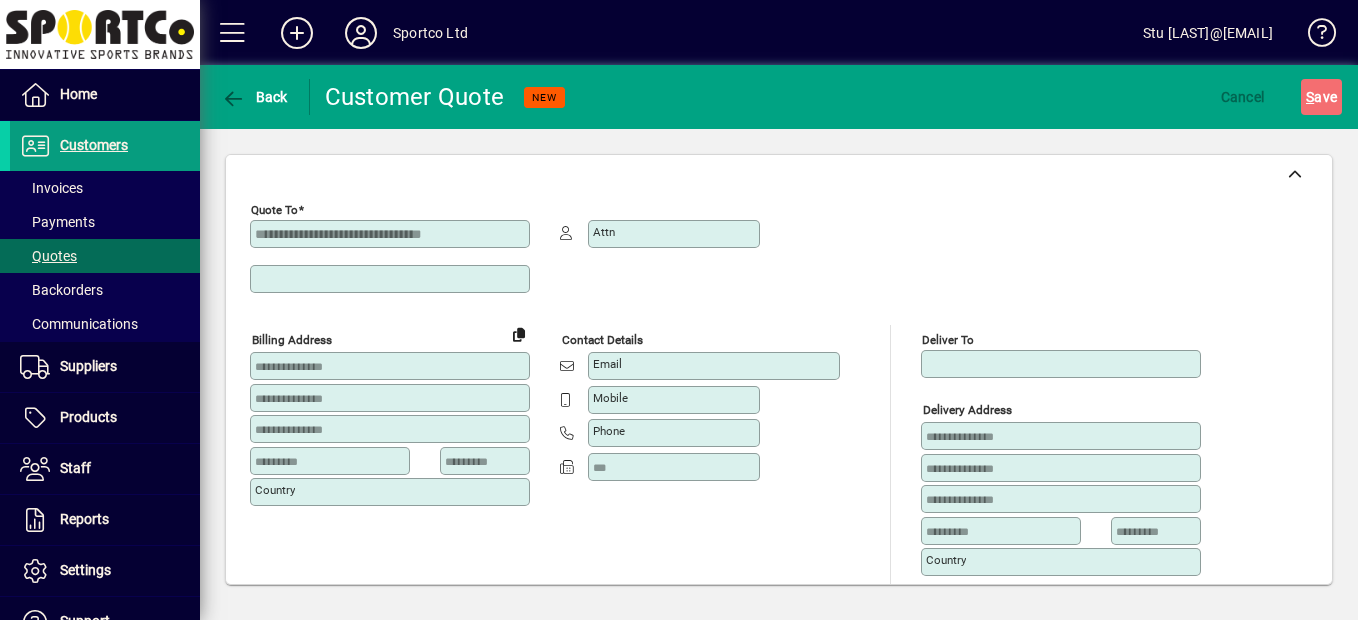 type on "********" 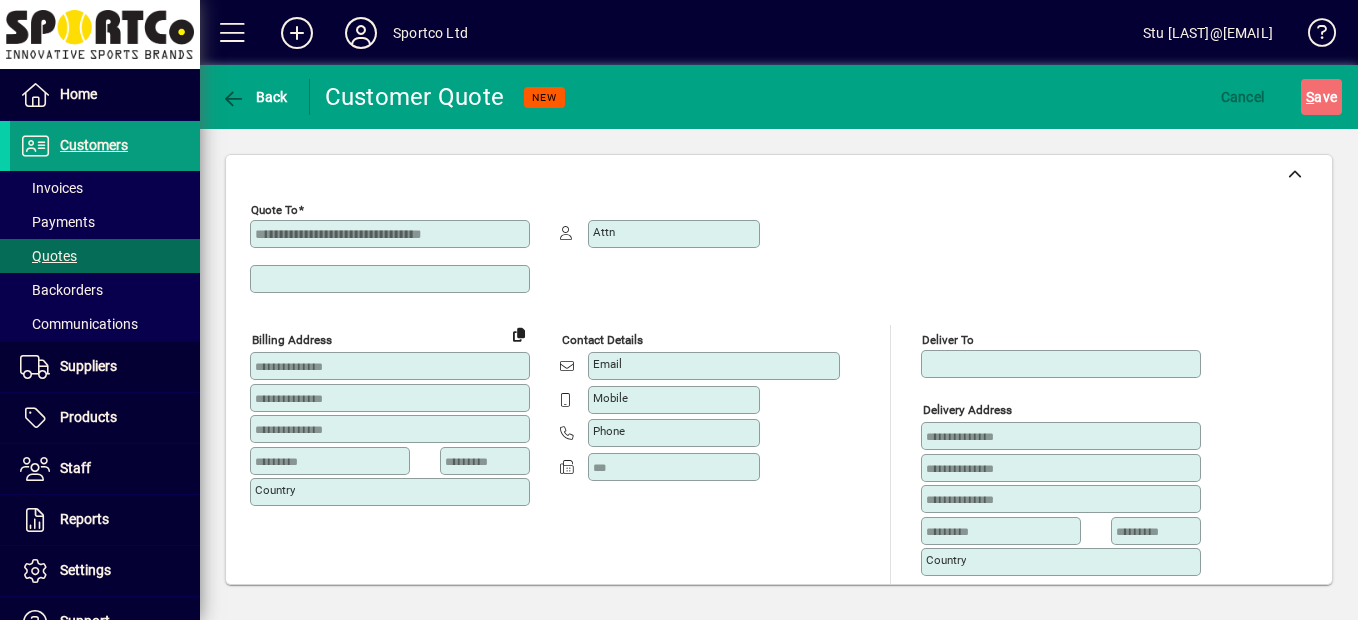 type on "**********" 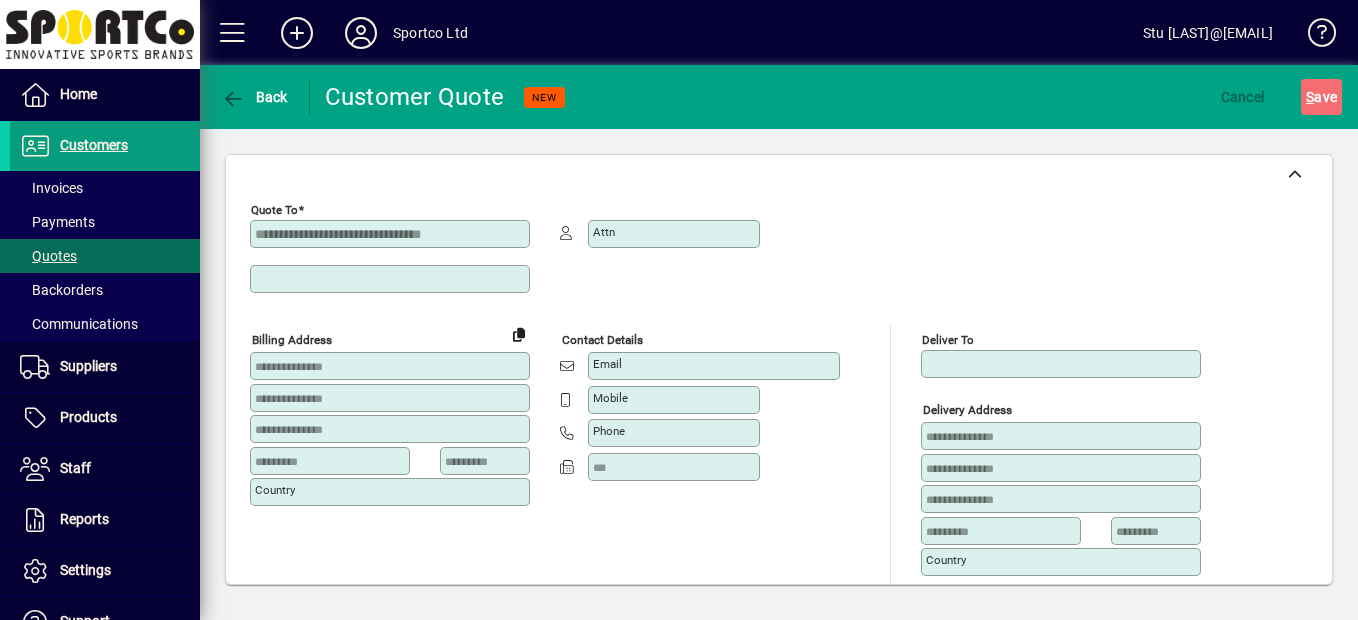 type on "**********" 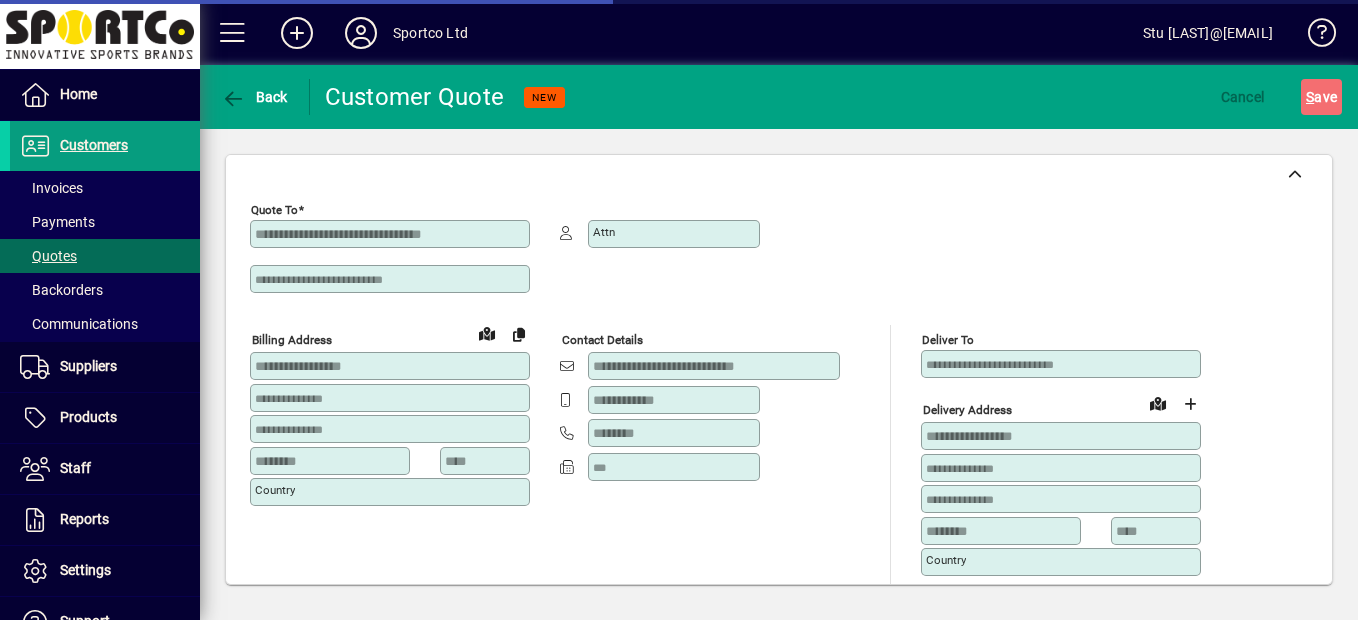 type on "**********" 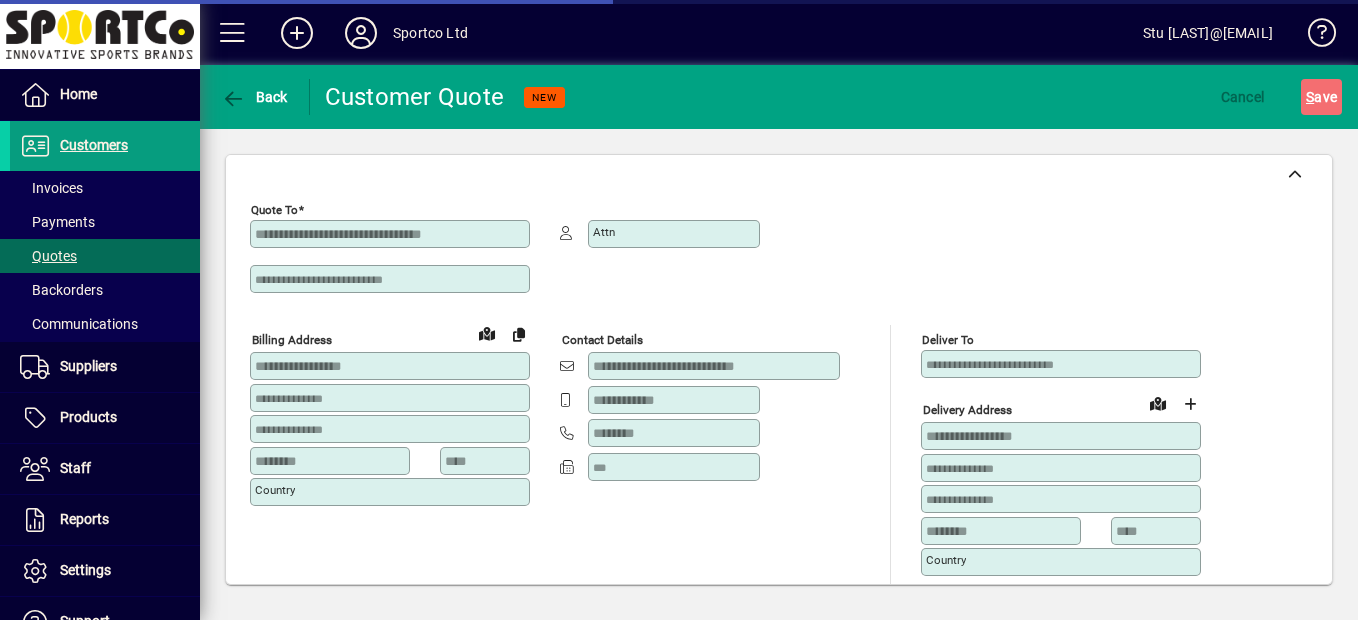 type on "**********" 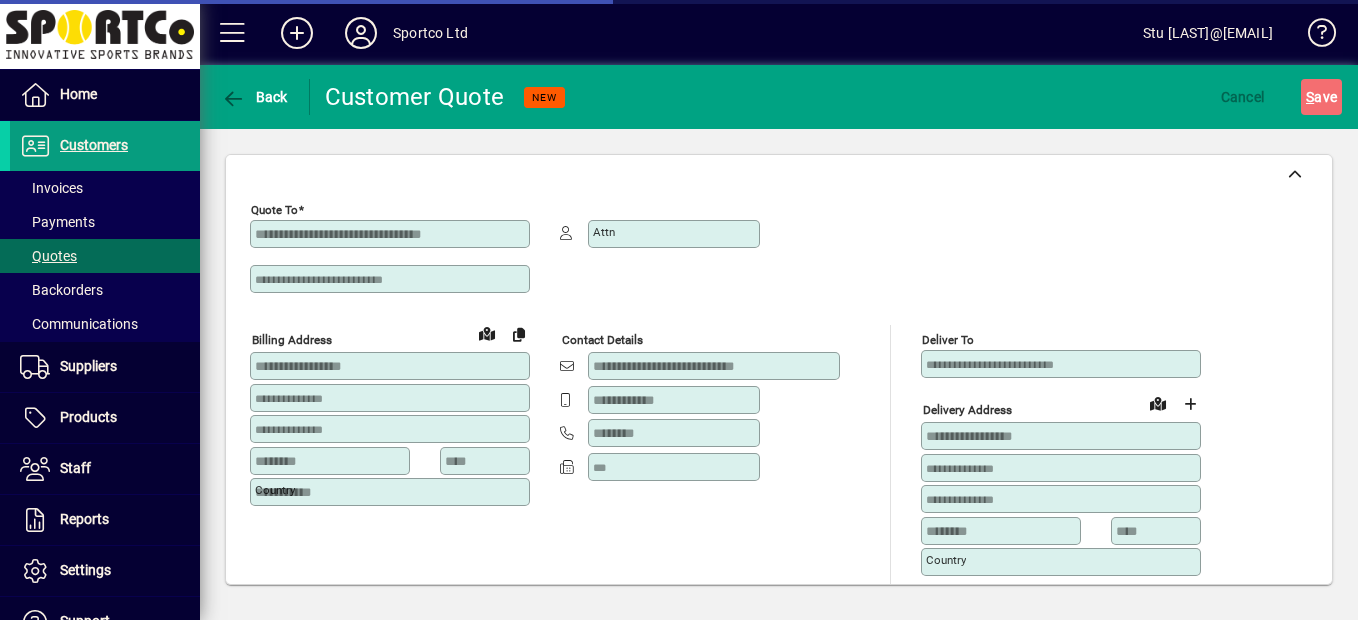 type on "**********" 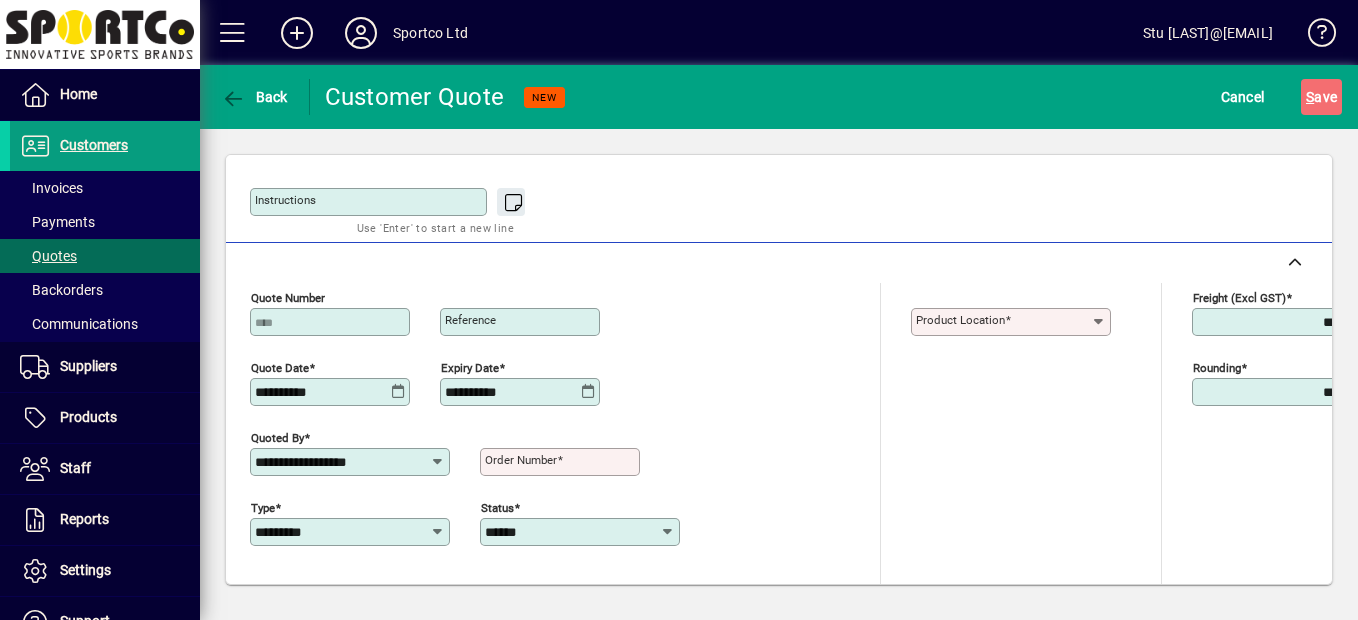 scroll, scrollTop: 600, scrollLeft: 0, axis: vertical 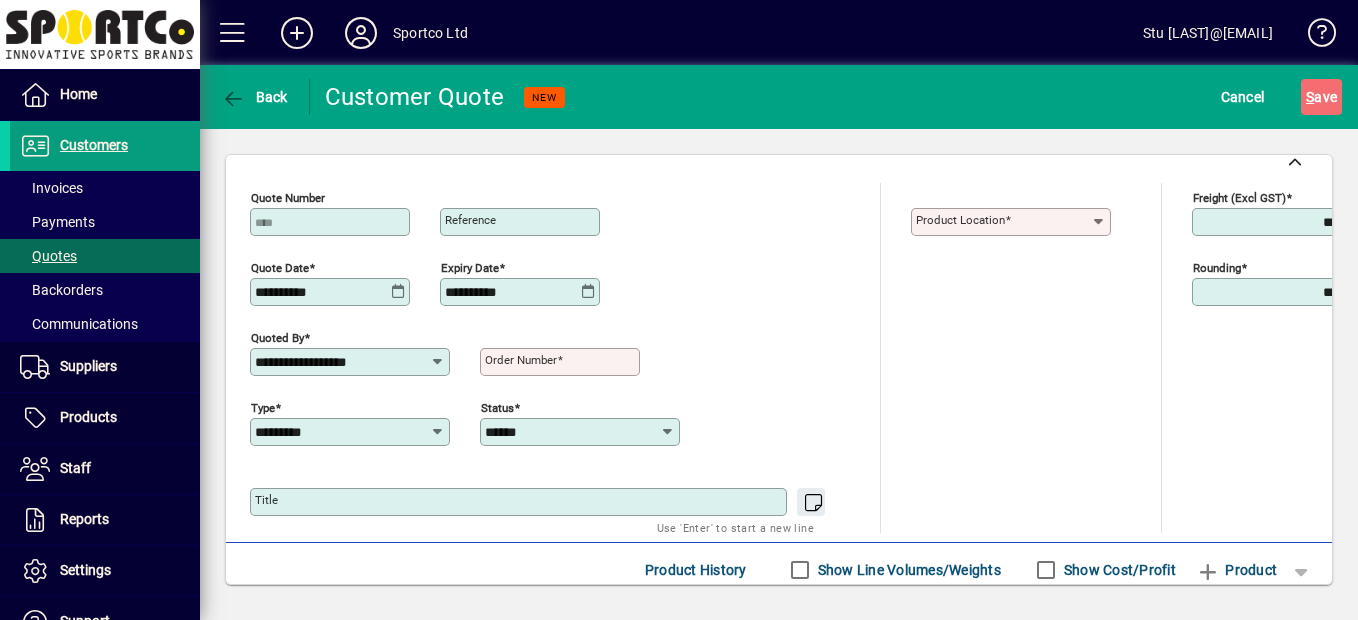click on "Order number" at bounding box center (521, 360) 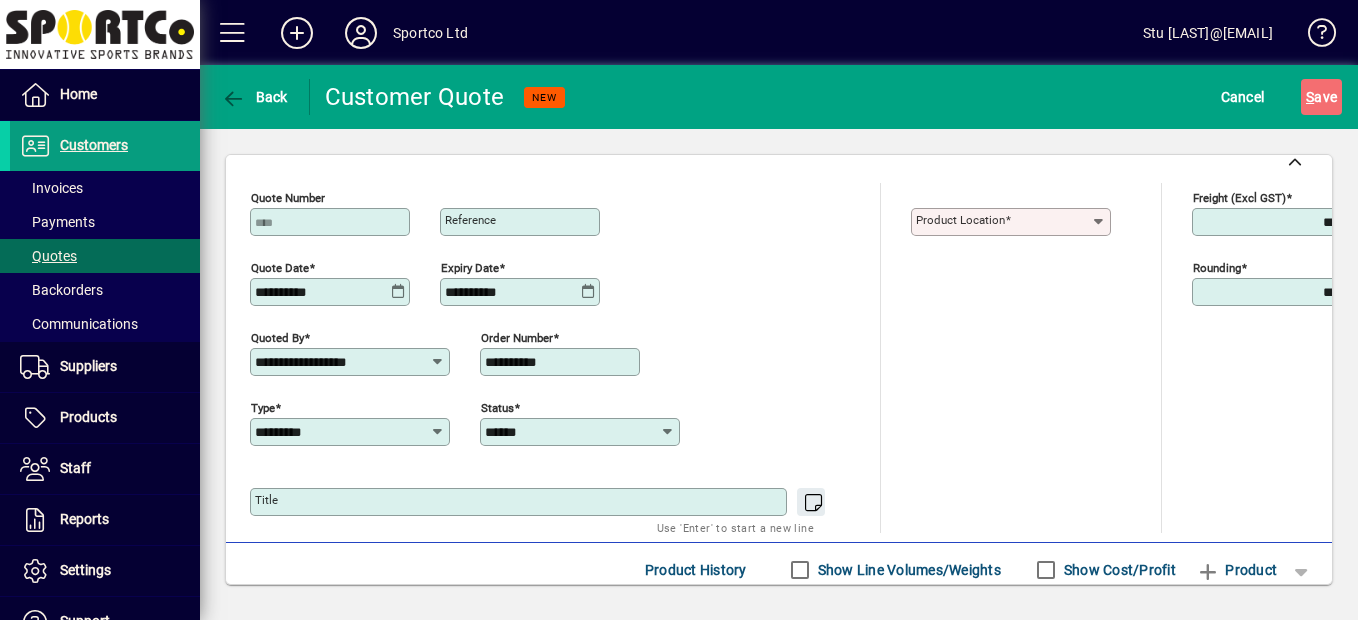 type on "**********" 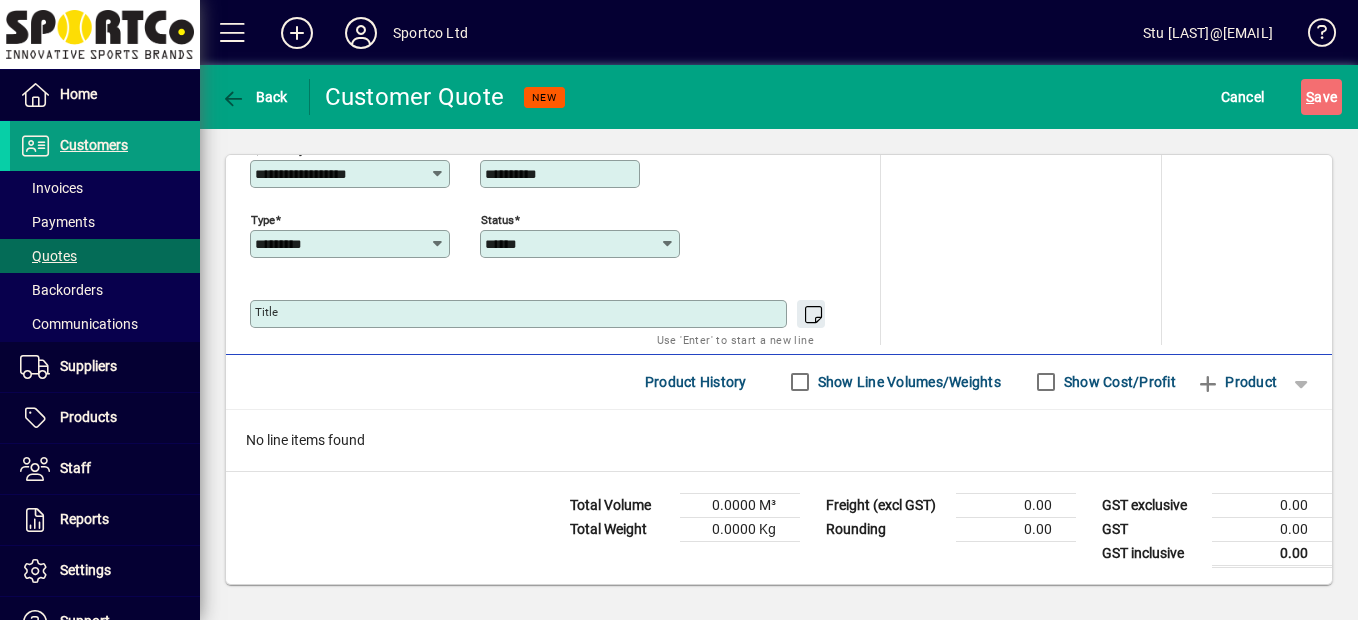 scroll, scrollTop: 858, scrollLeft: 0, axis: vertical 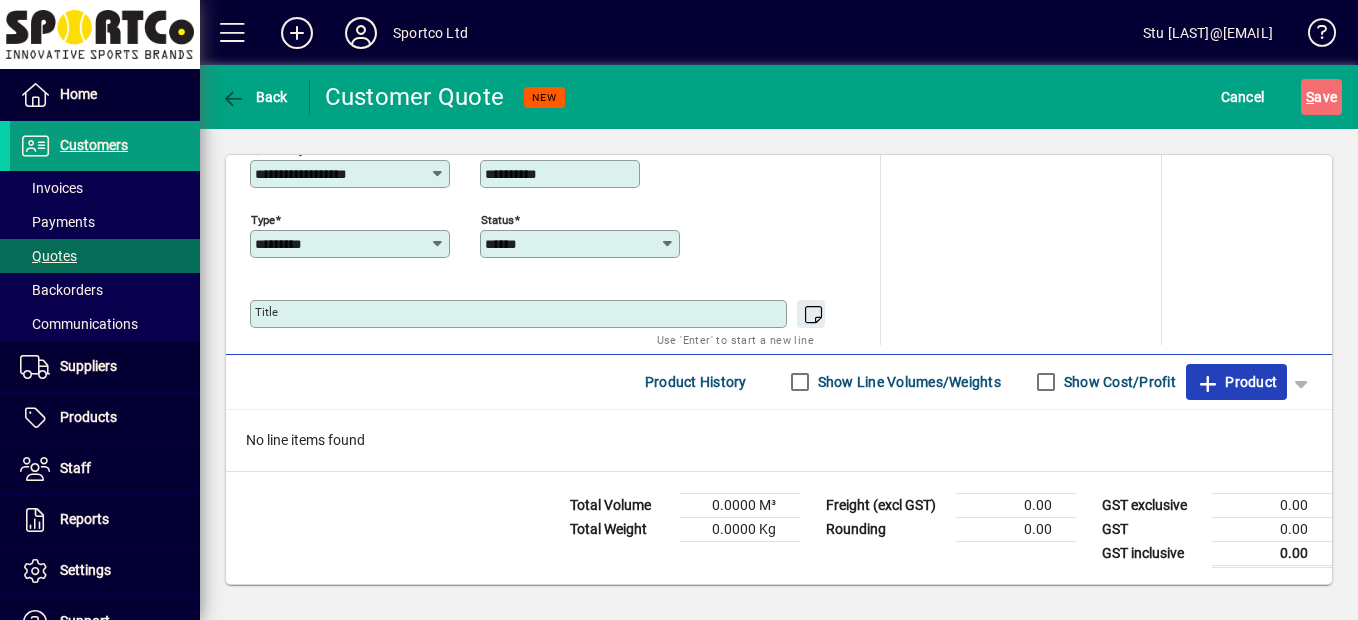 click on "Product" 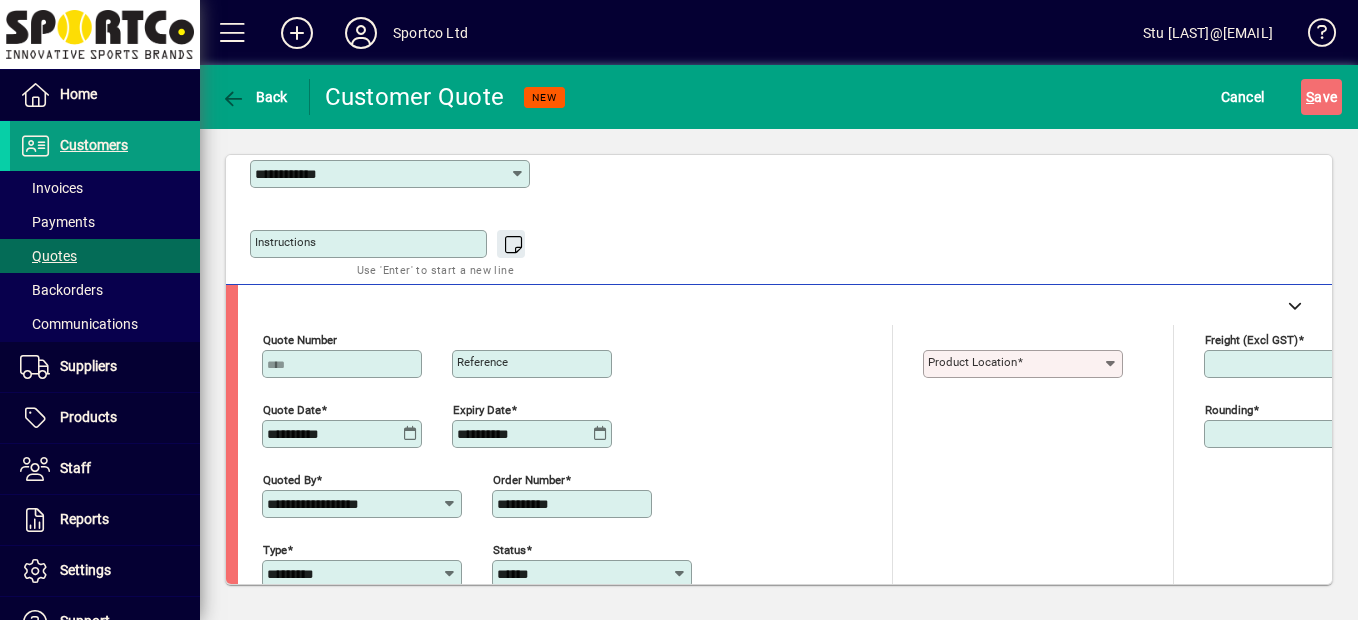 scroll, scrollTop: 184, scrollLeft: 0, axis: vertical 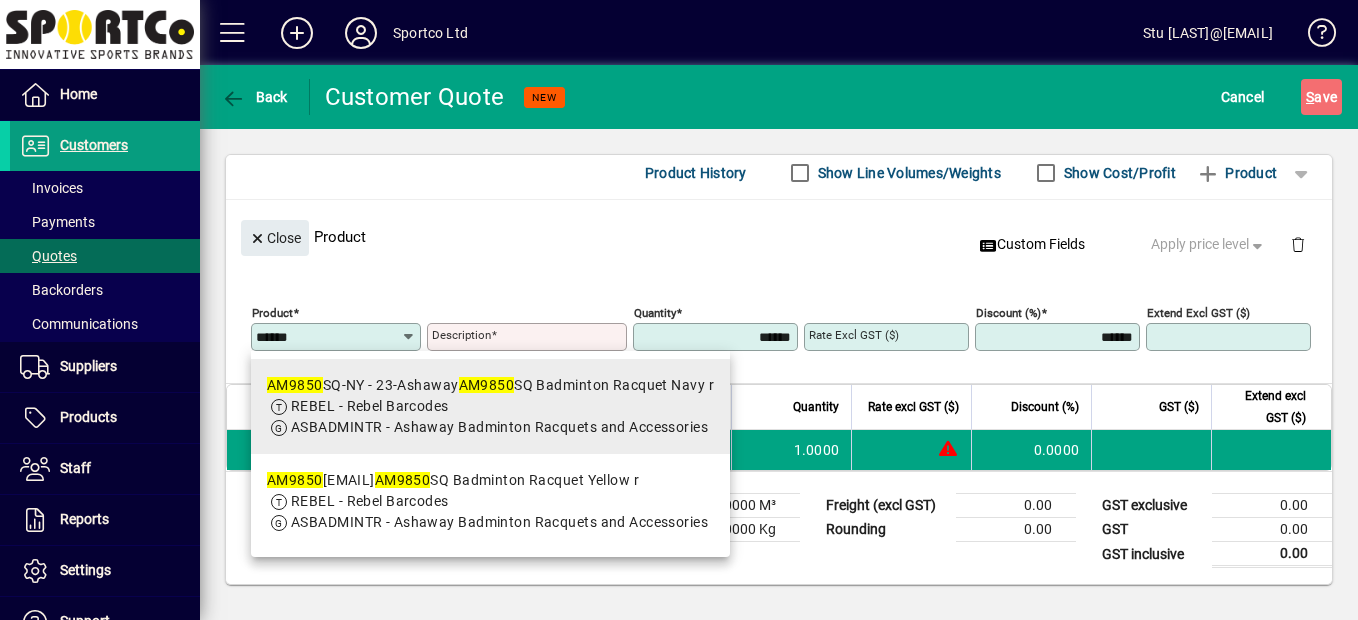 click on "AM9850SQ-NY - 23-Ashaway AM9850SQ Badminton Racquet Navy r" at bounding box center [490, 385] 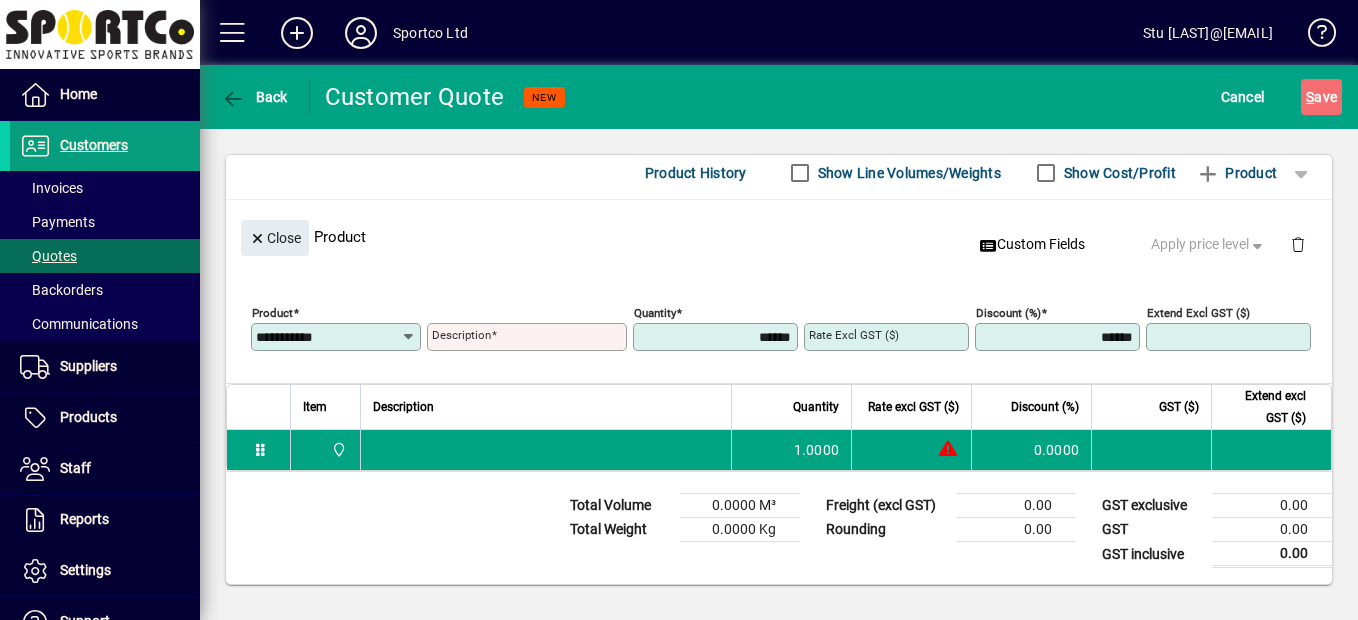 type on "**********" 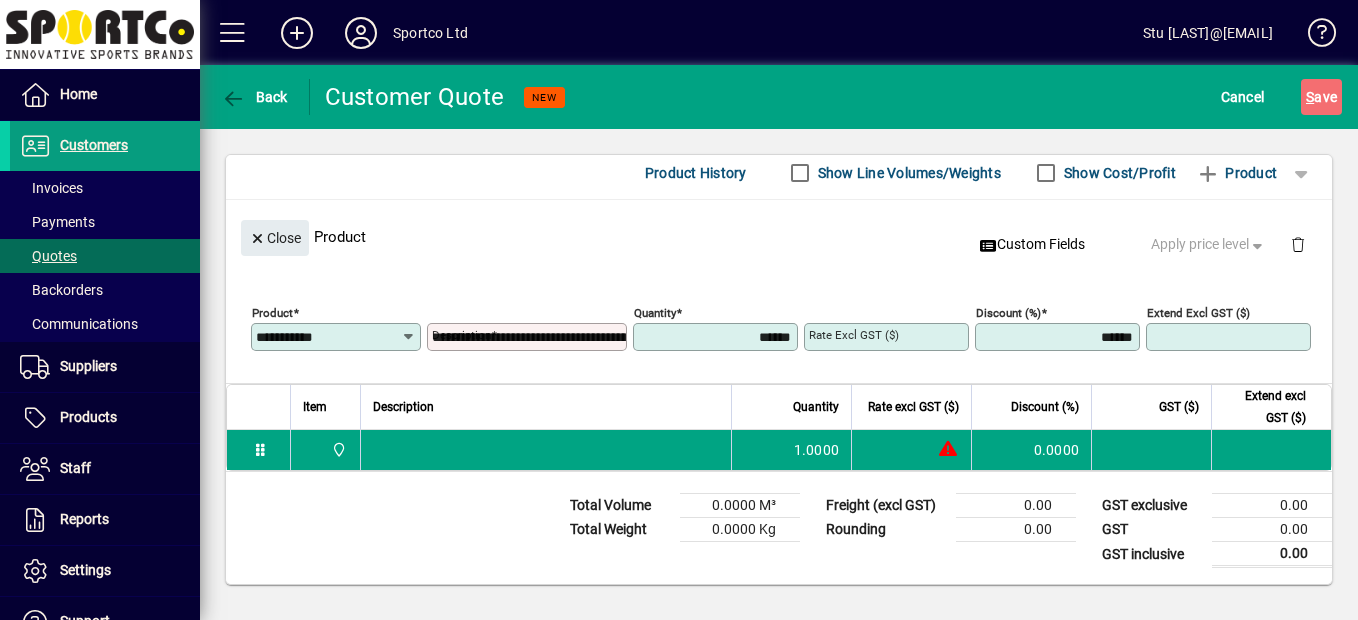 type on "*******" 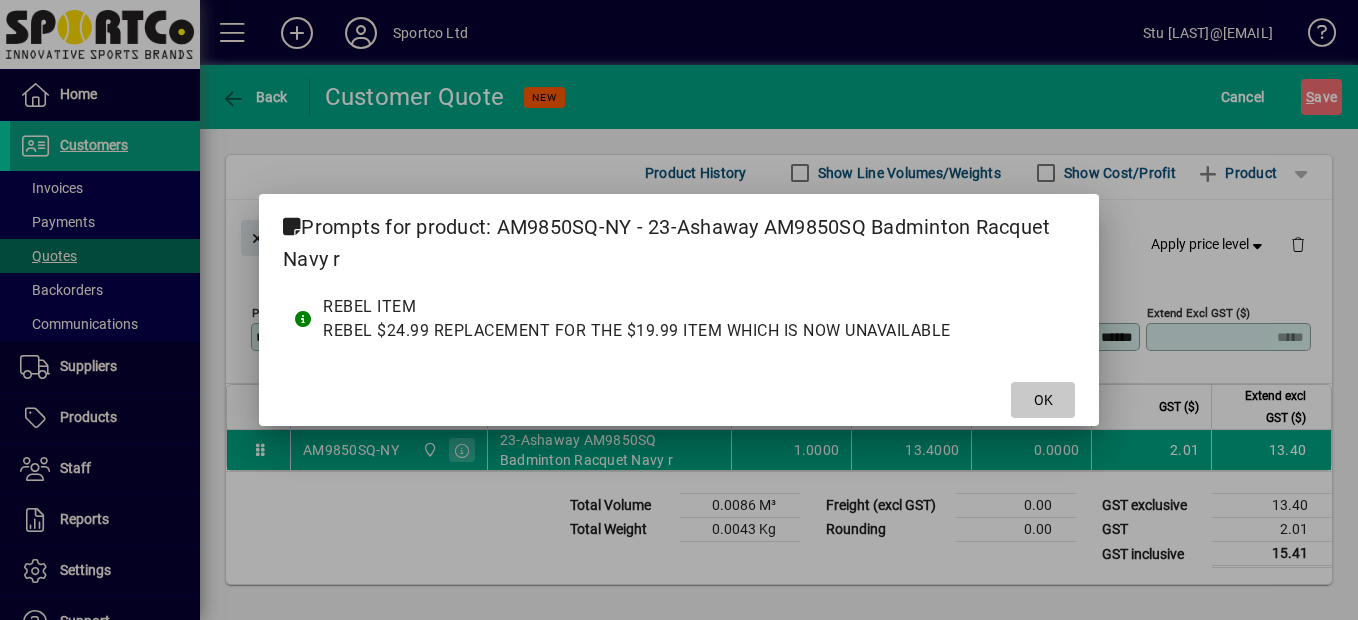 click 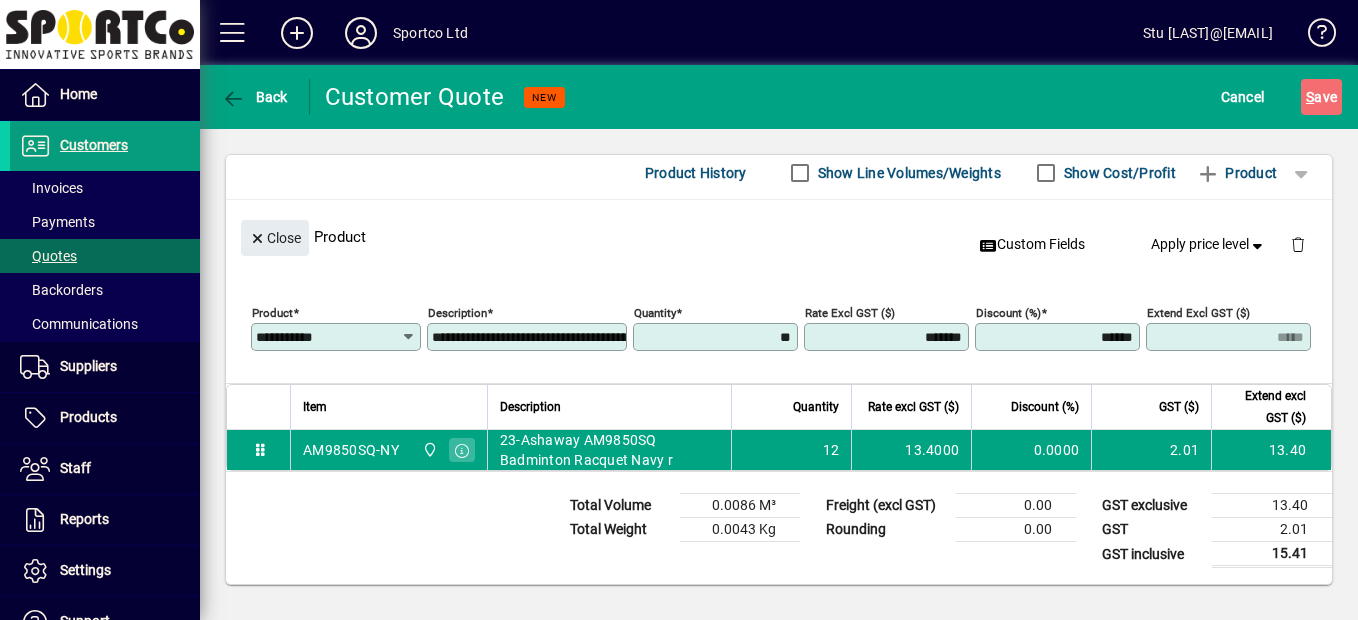 type on "*******" 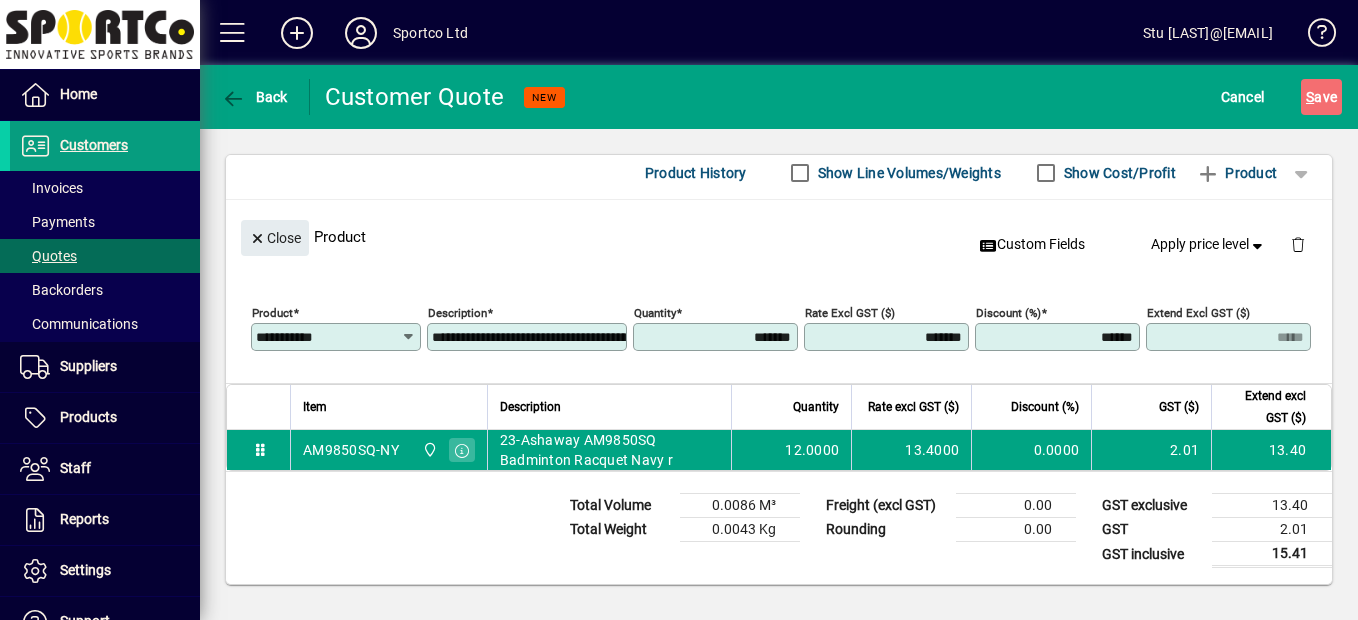 type on "******" 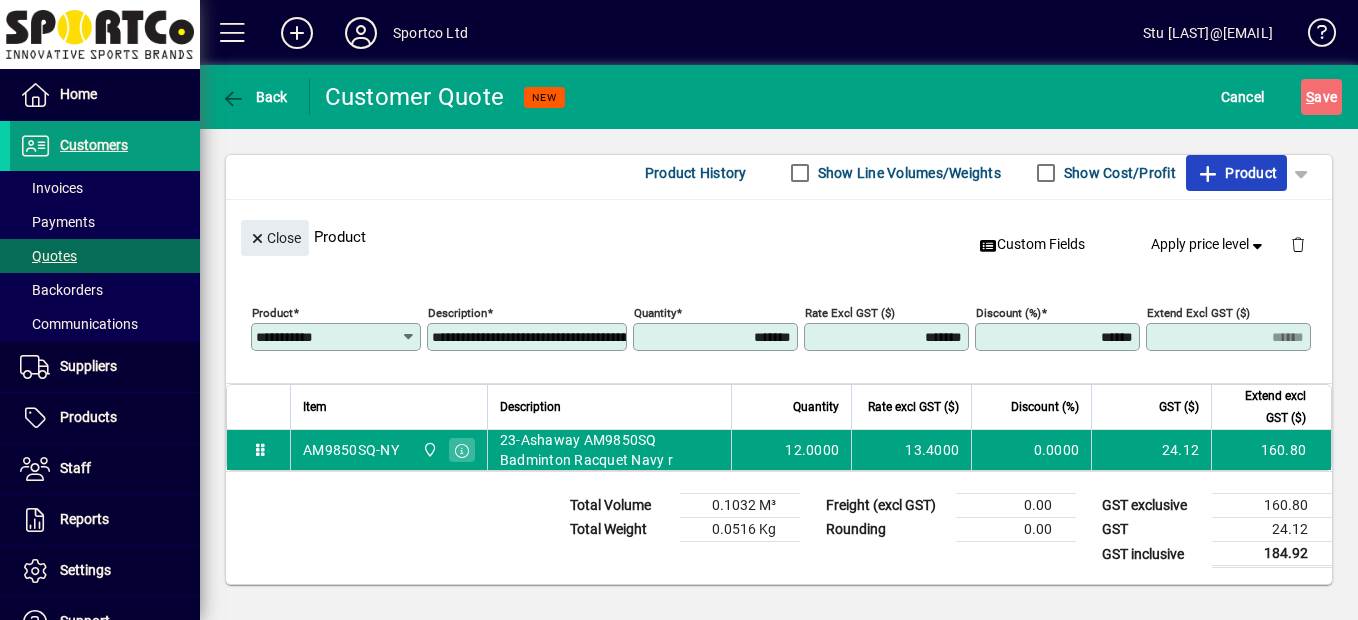 type 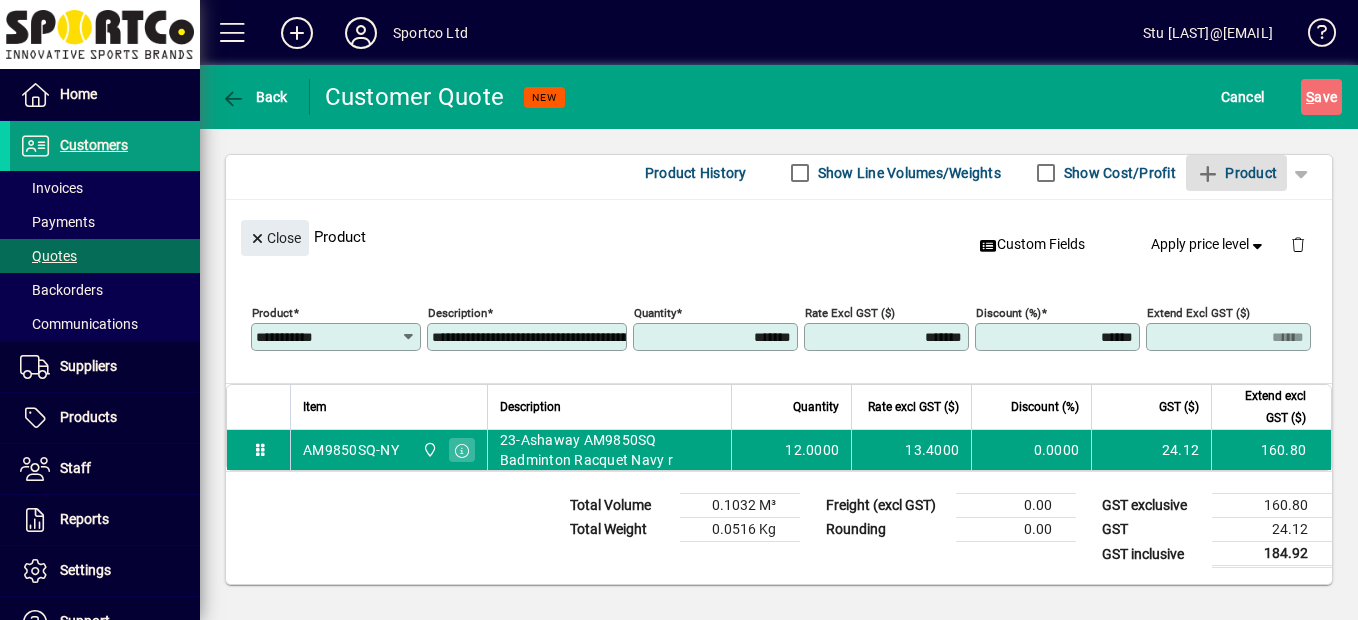 type 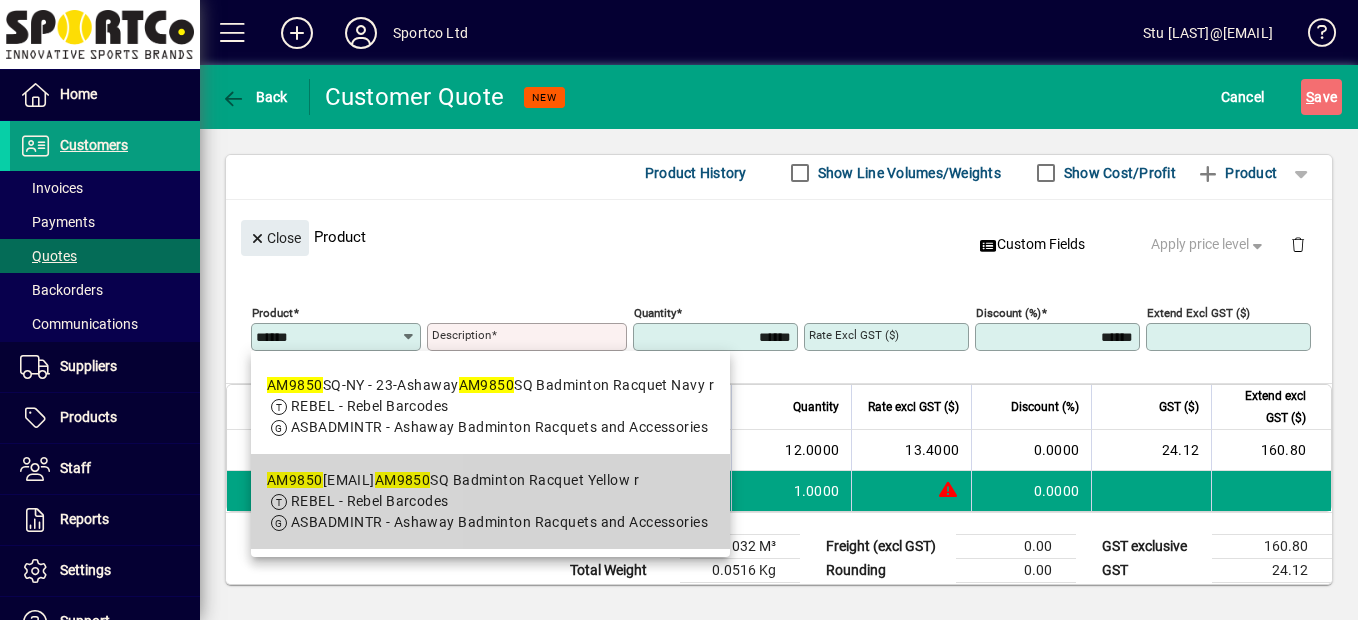 click on "REBEL - Rebel Barcodes" at bounding box center (370, 501) 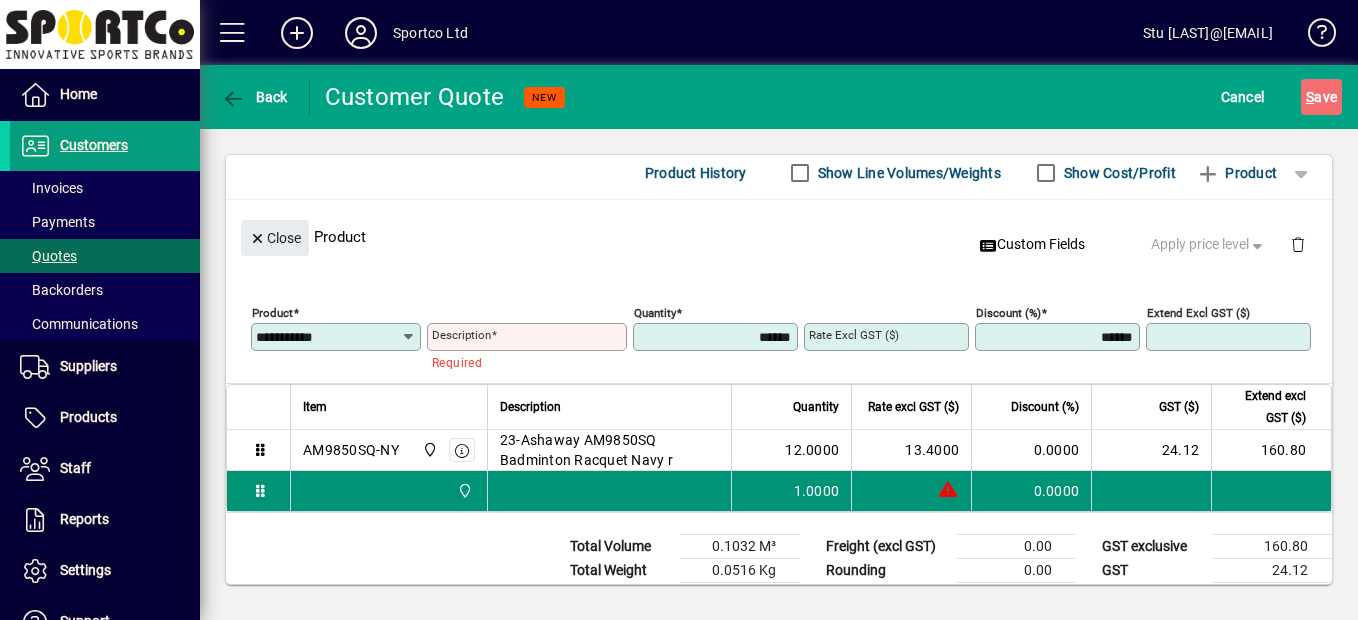 type on "**********" 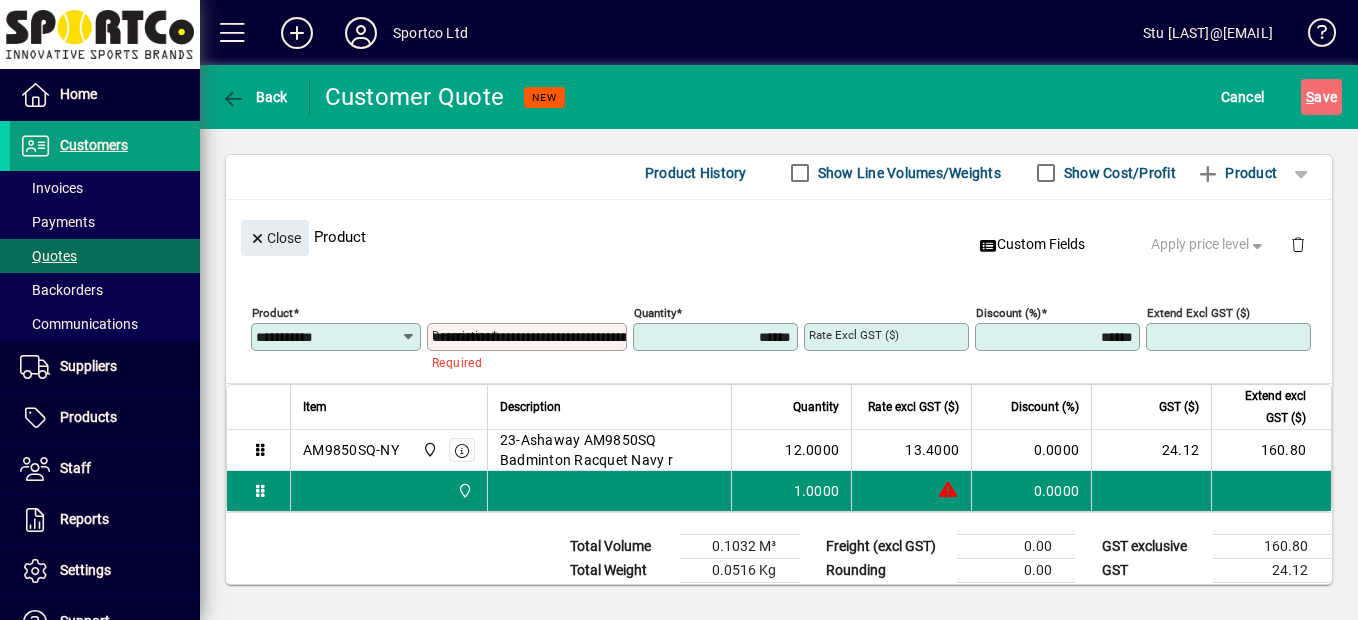 type on "*******" 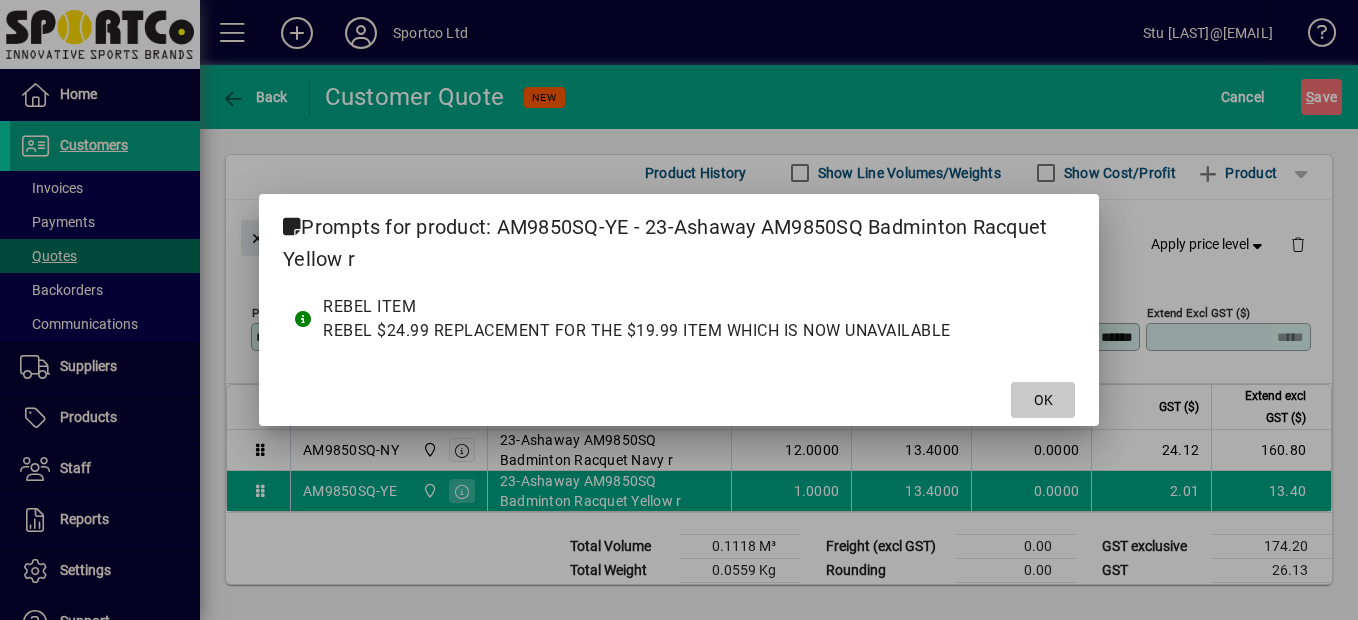 click on "OK" 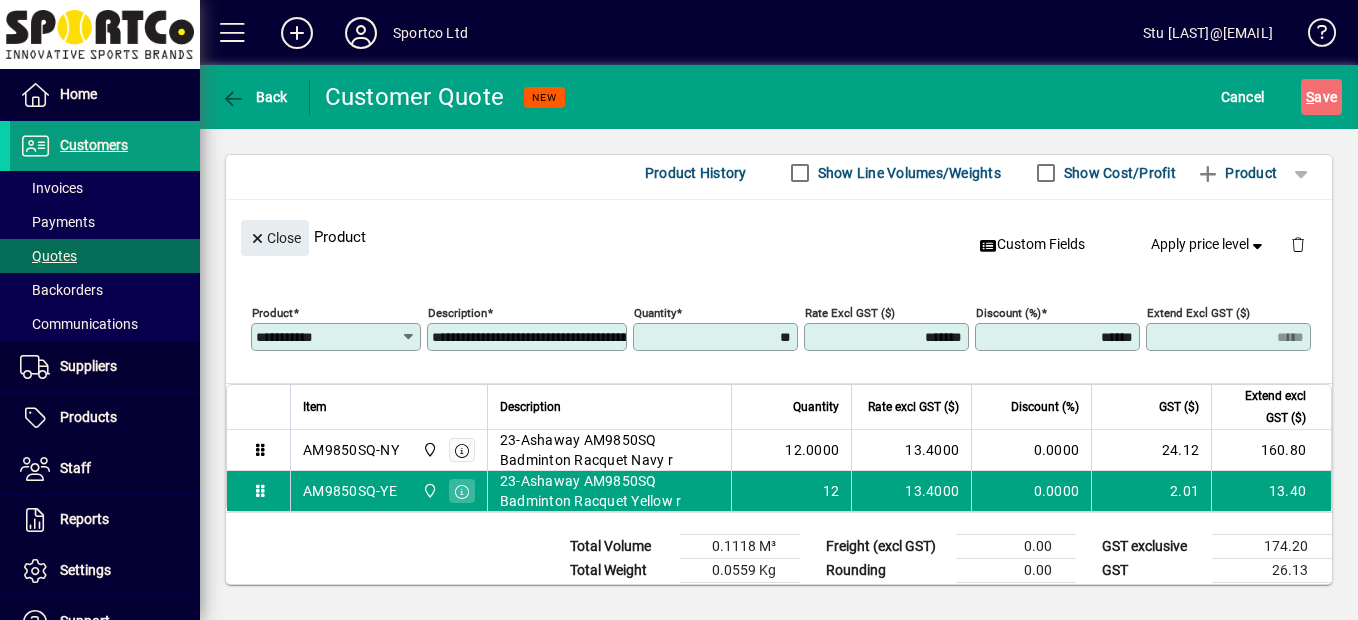 type on "*******" 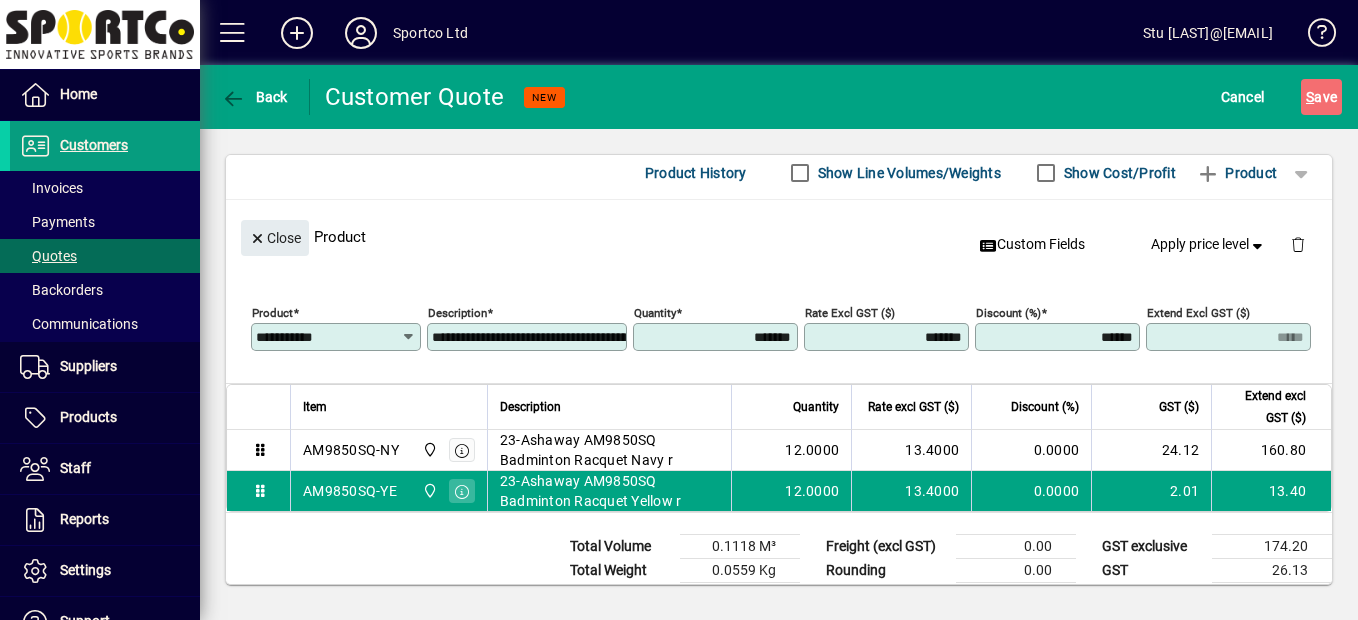 type on "******" 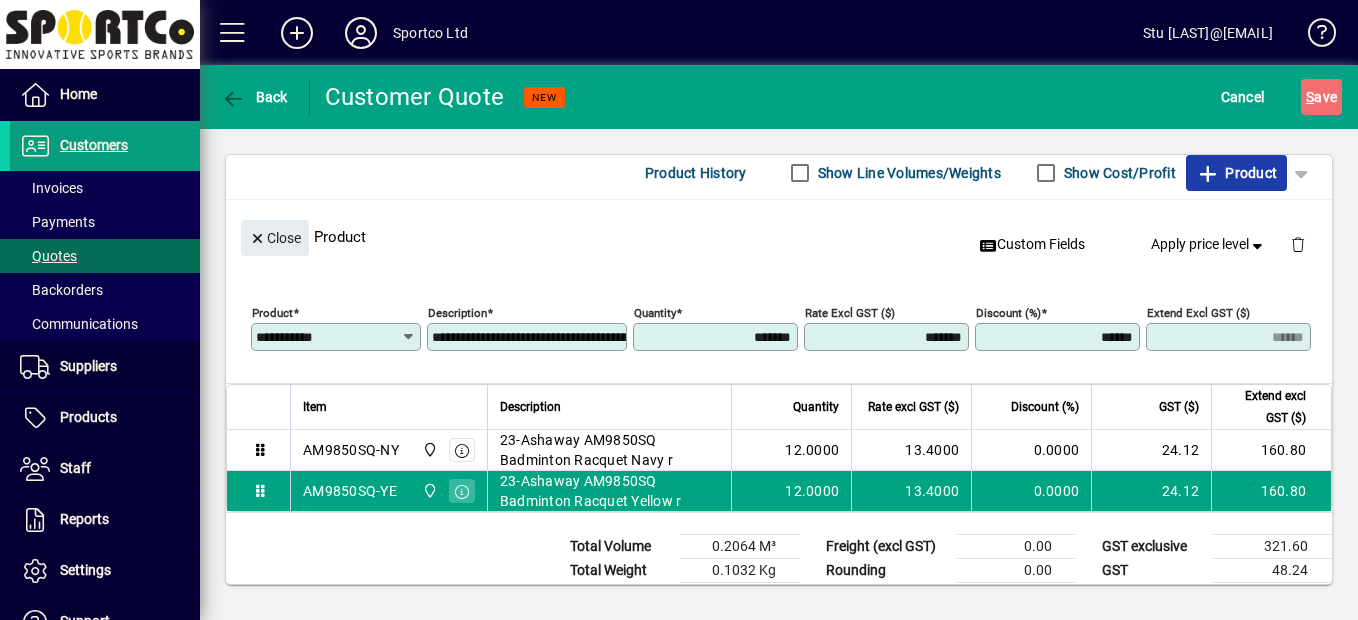 click on "Product" 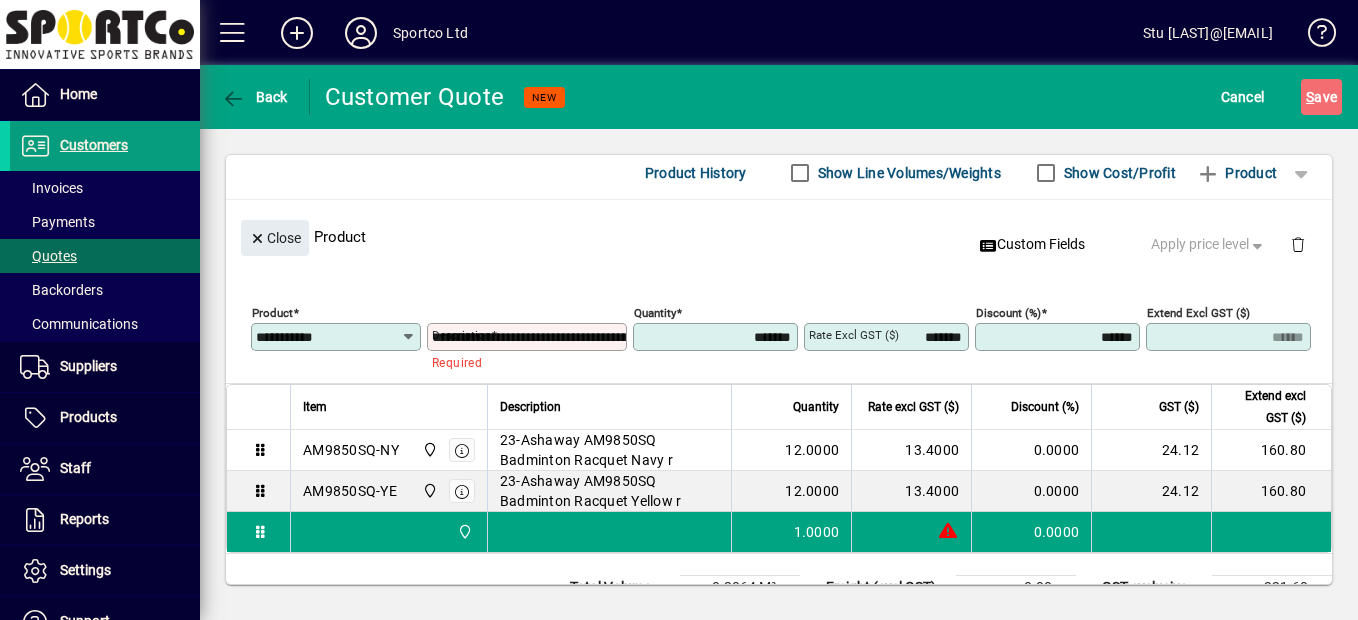 type 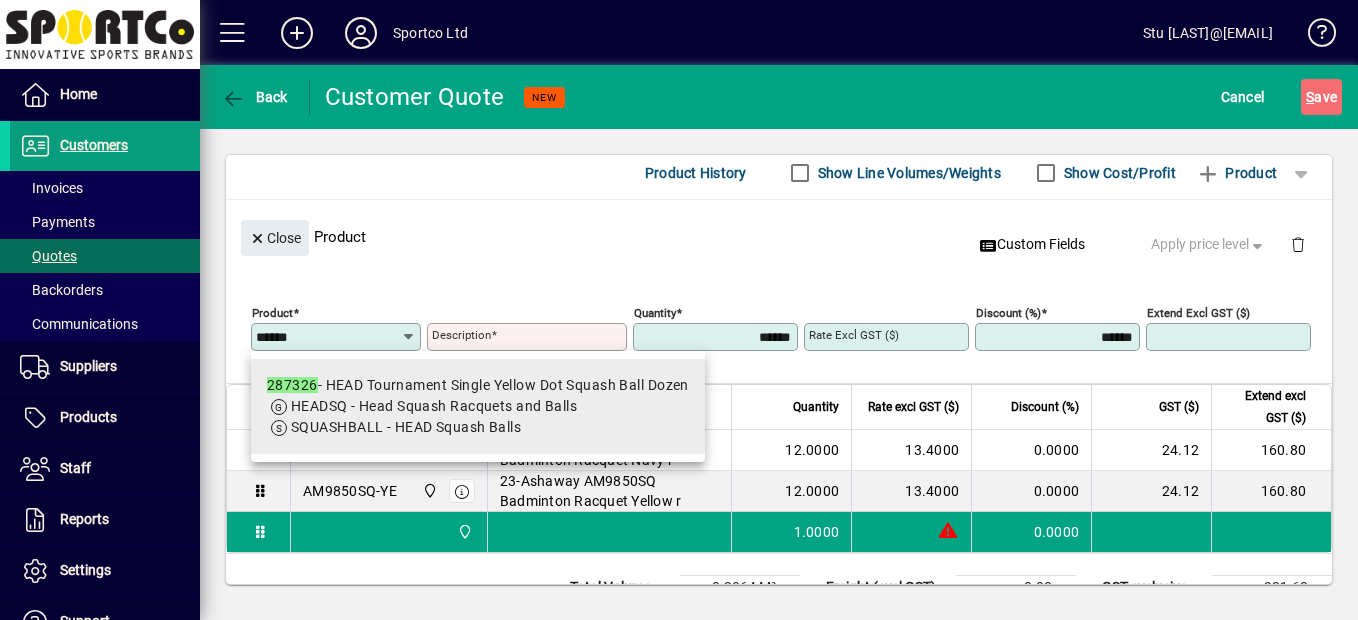 type on "******" 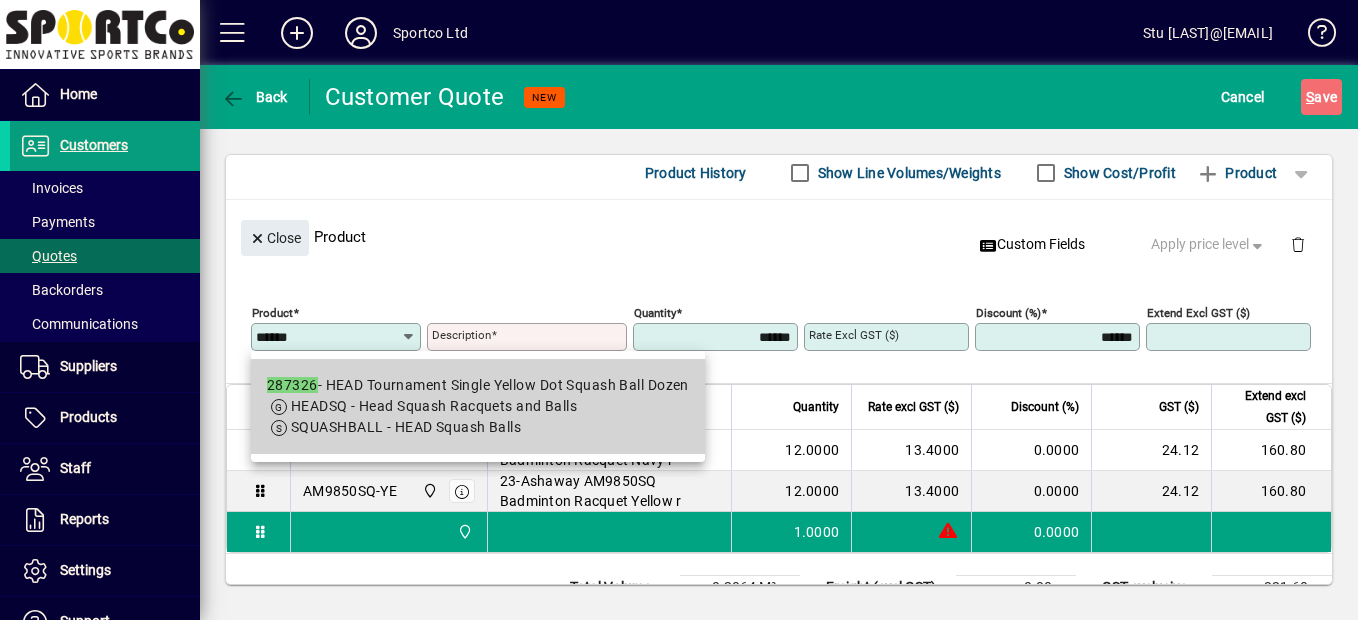 click on "HEADSQ - Head Squash Racquets and Balls" at bounding box center [434, 406] 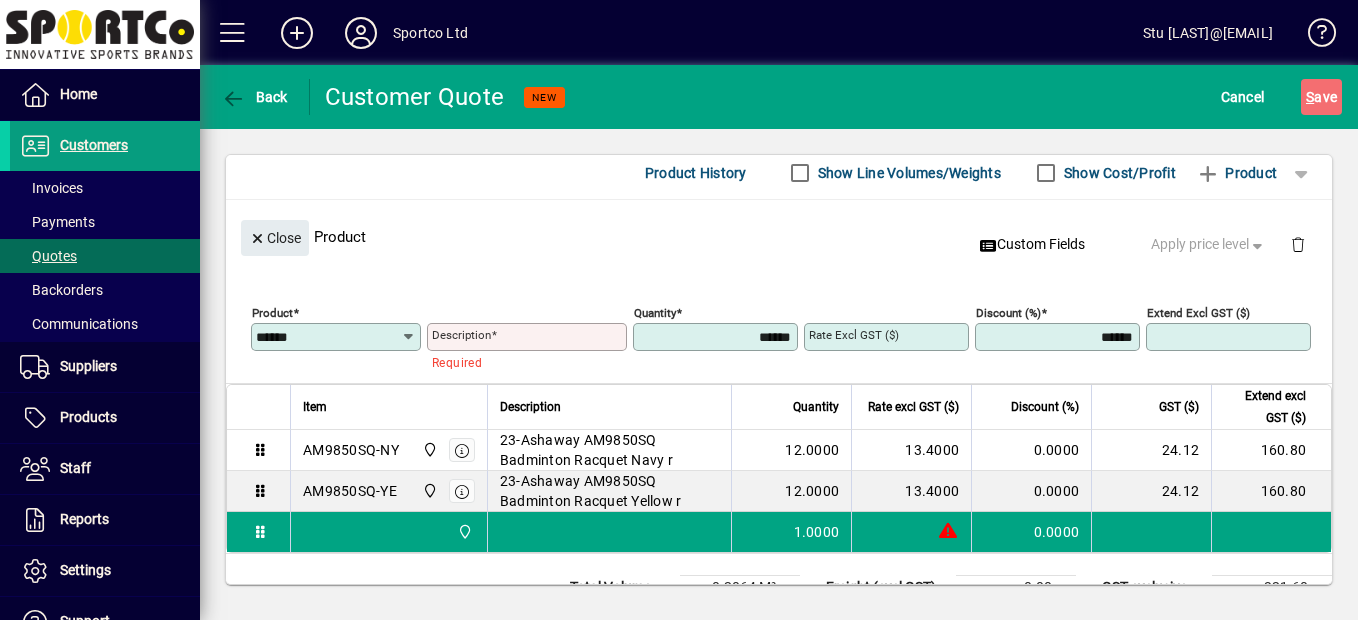 type on "**********" 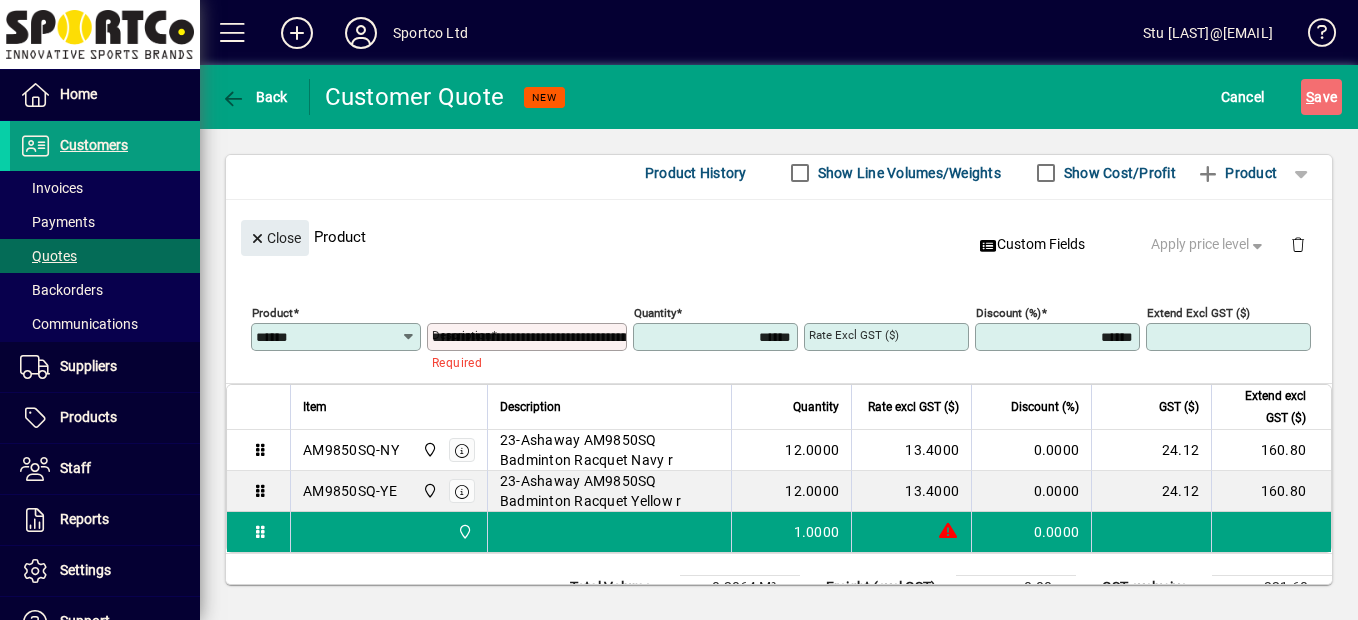 type on "*******" 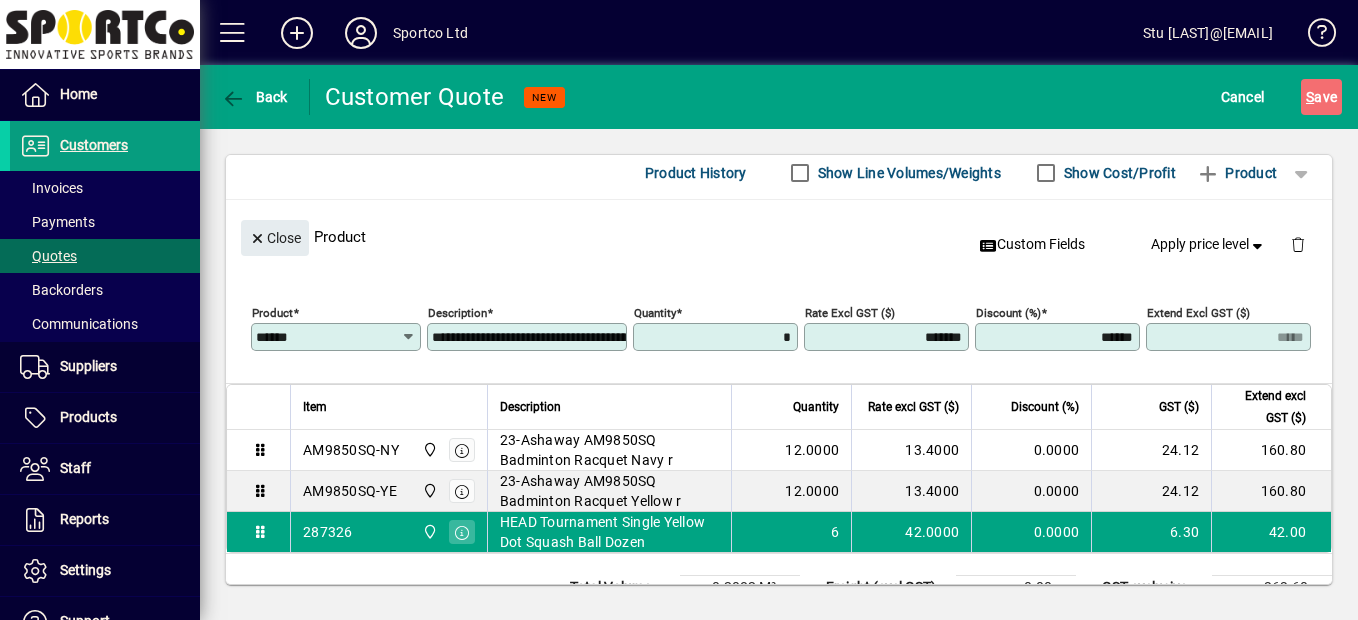 type on "******" 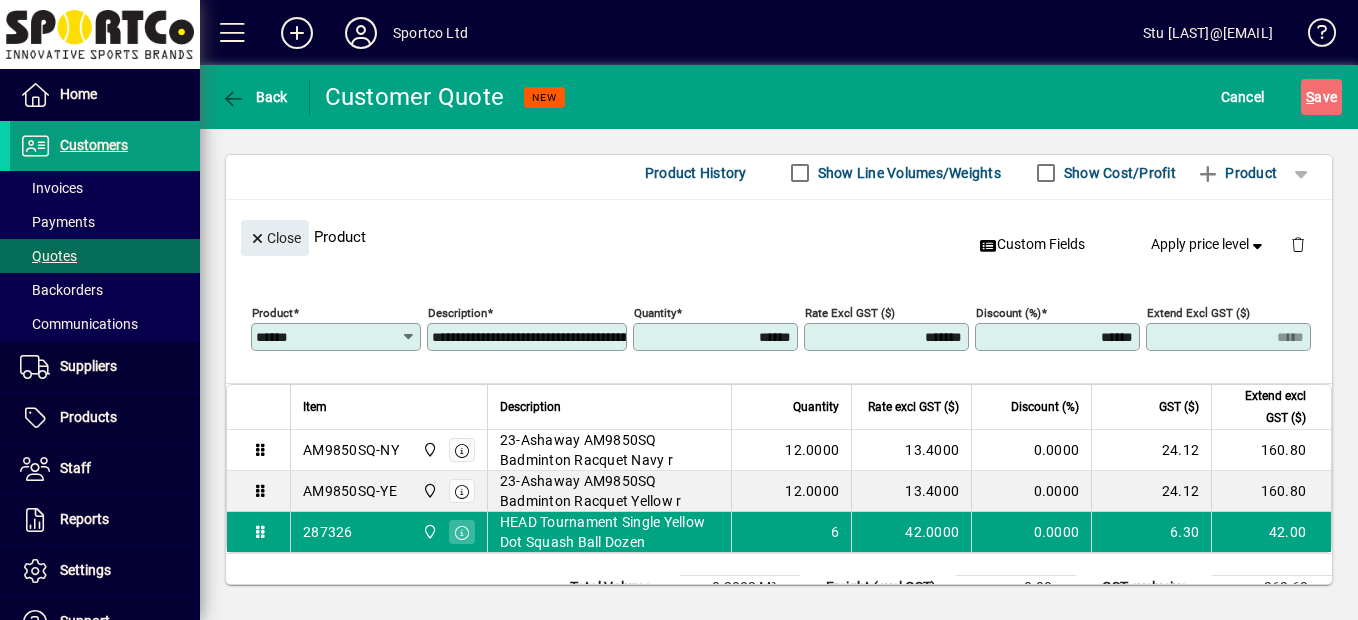 type on "******" 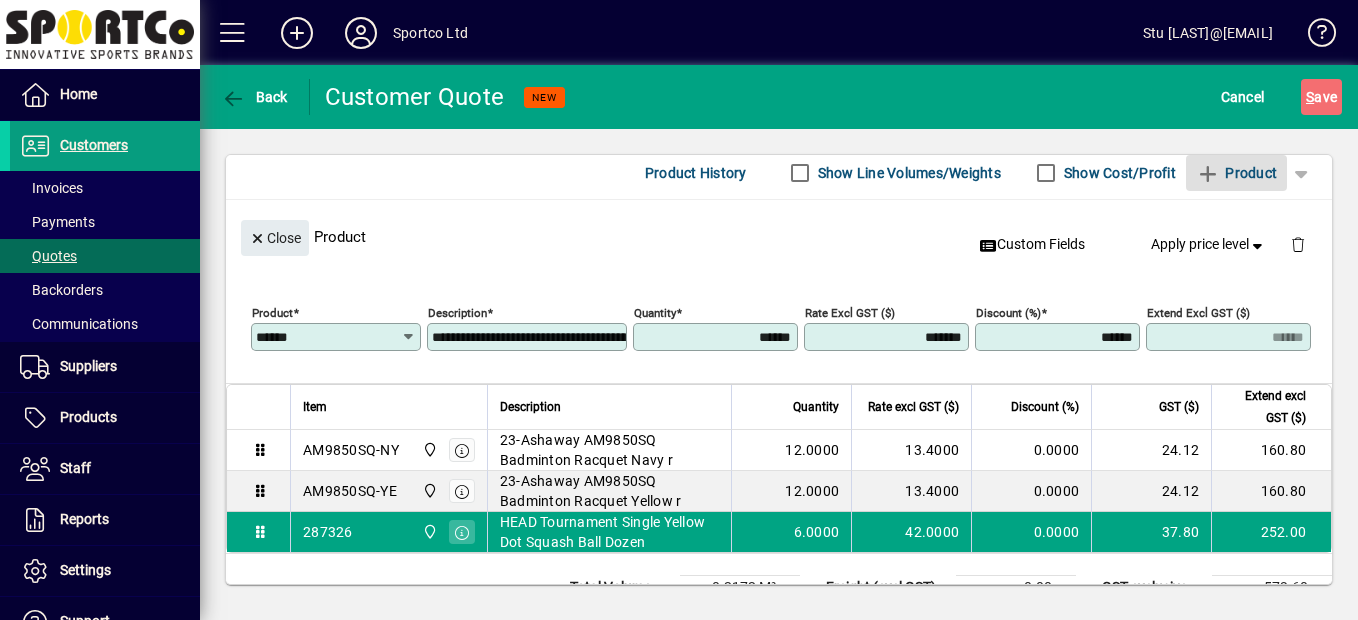 type 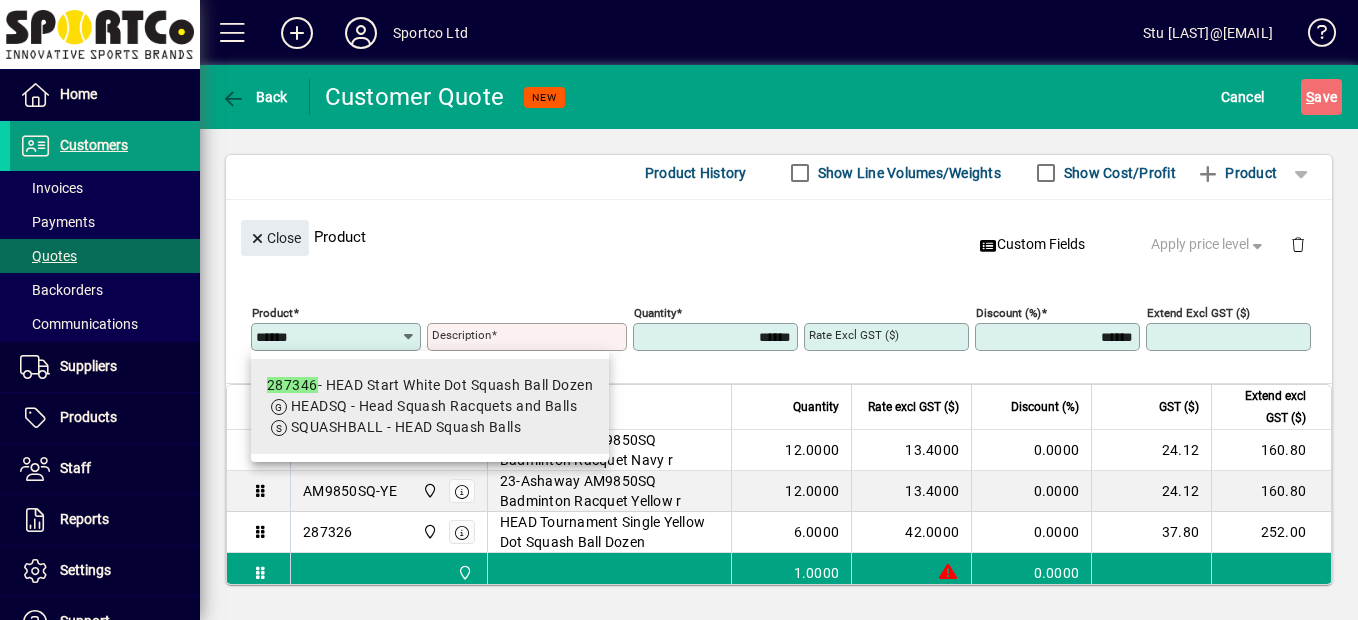 type on "******" 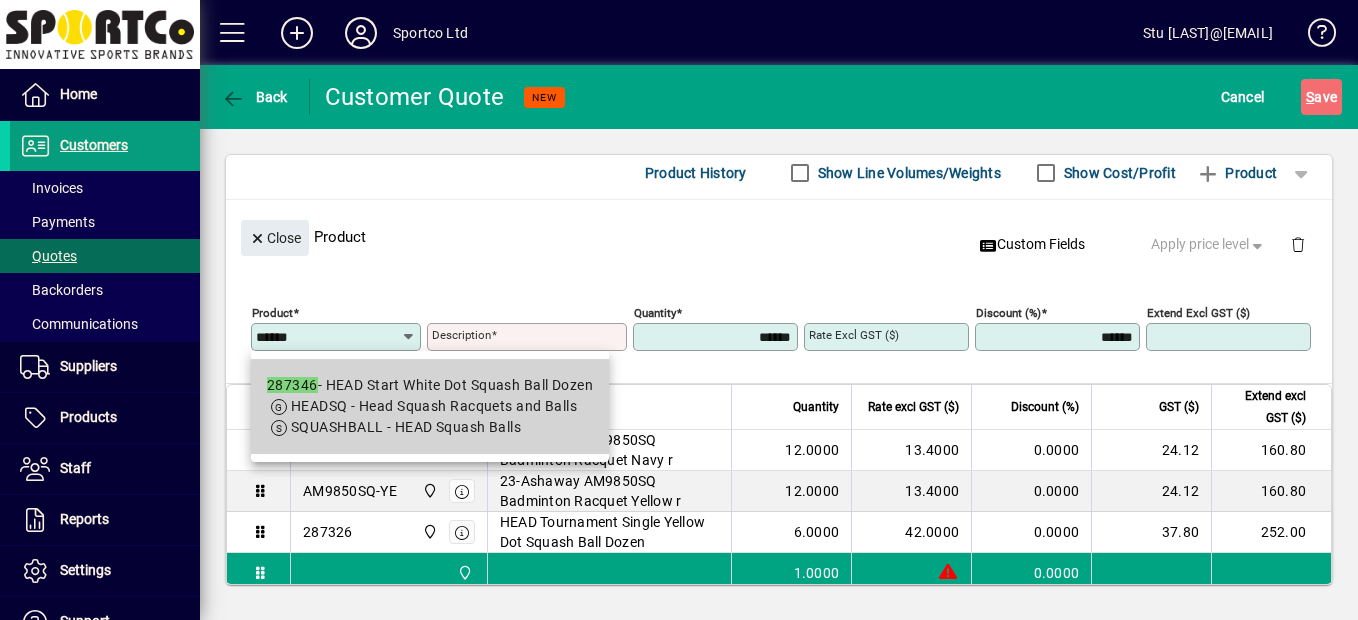click on "SQUASHBALL - HEAD Squash Balls" at bounding box center (406, 427) 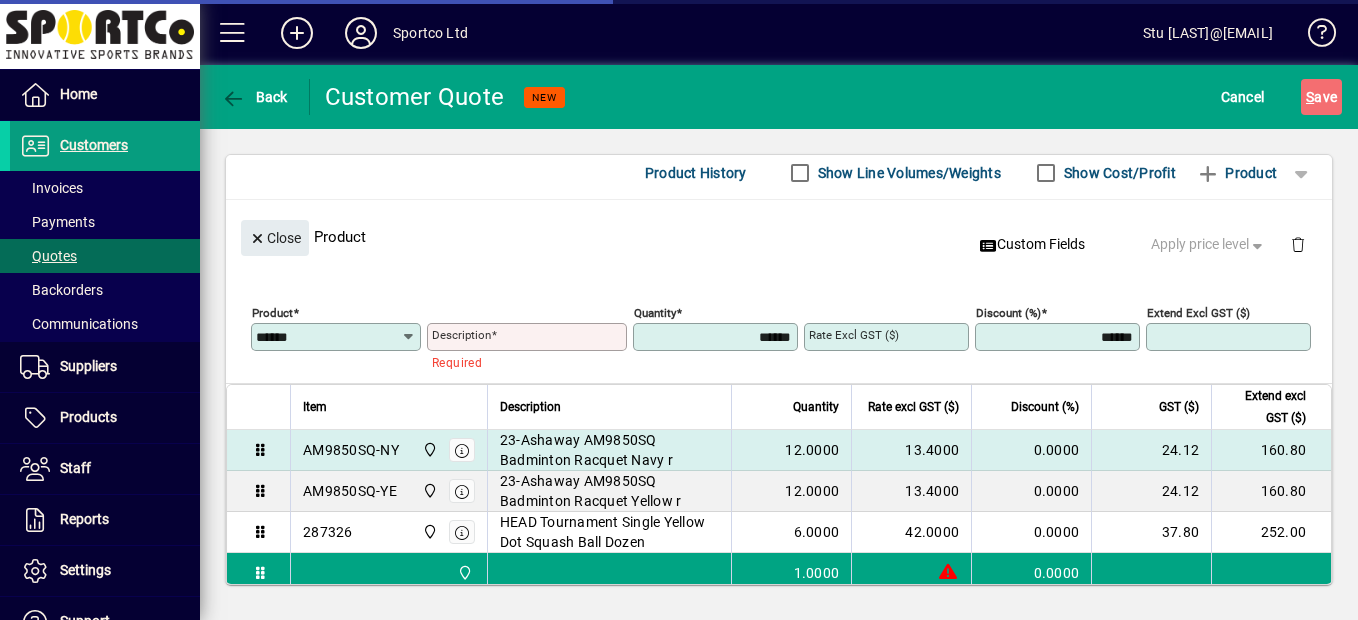 type on "**********" 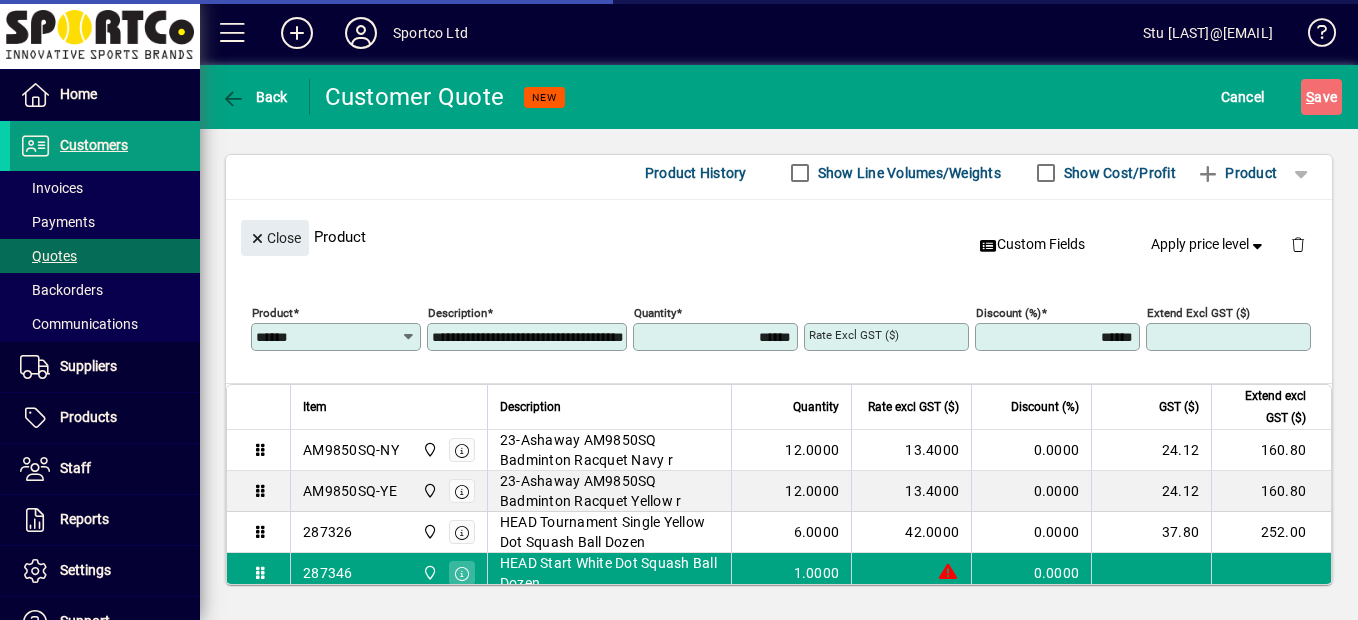 type on "*******" 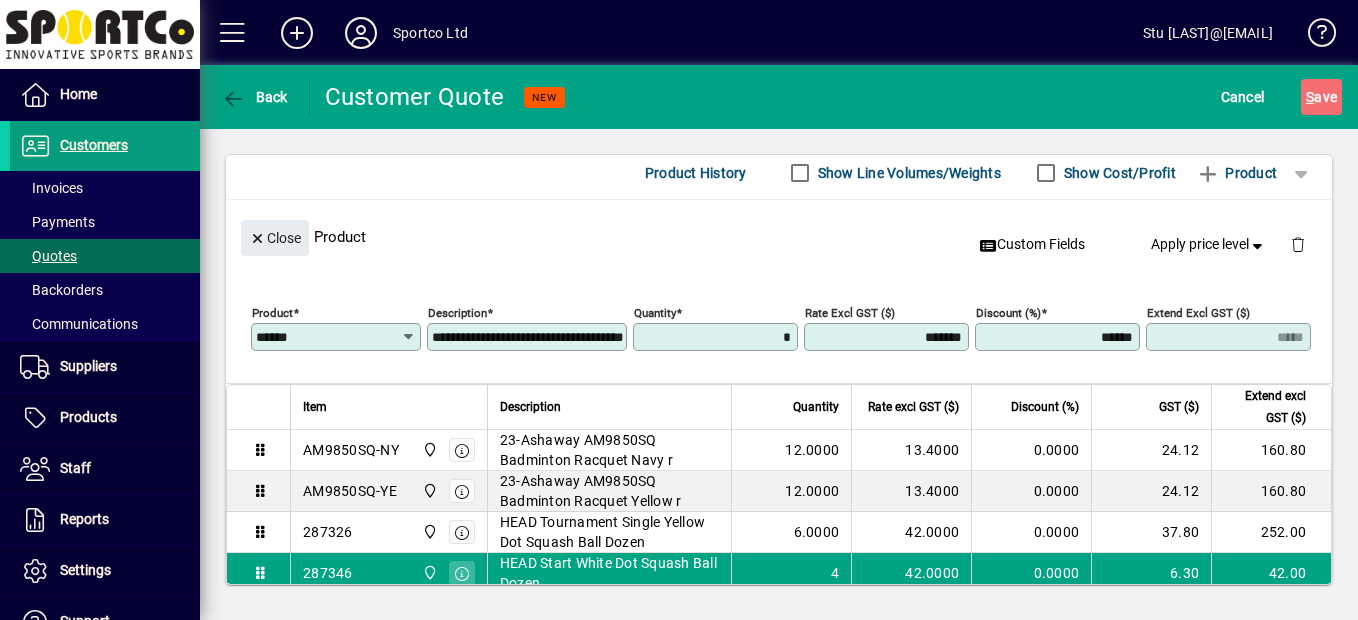 type on "******" 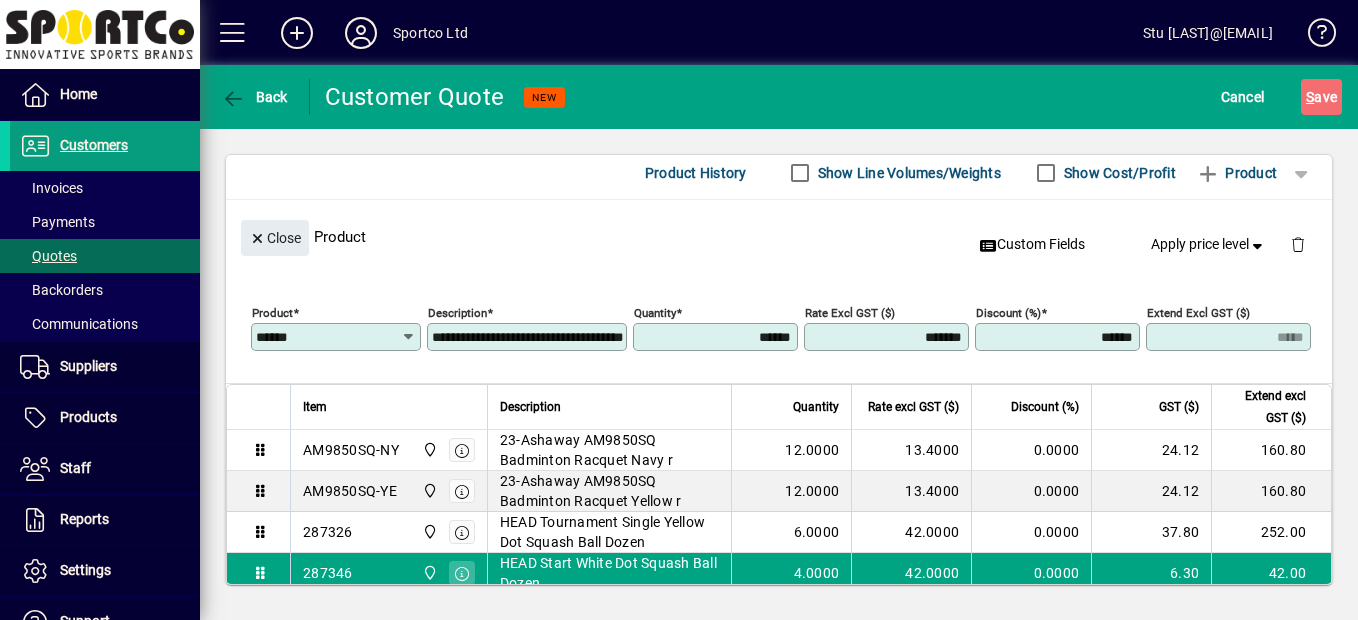 type on "******" 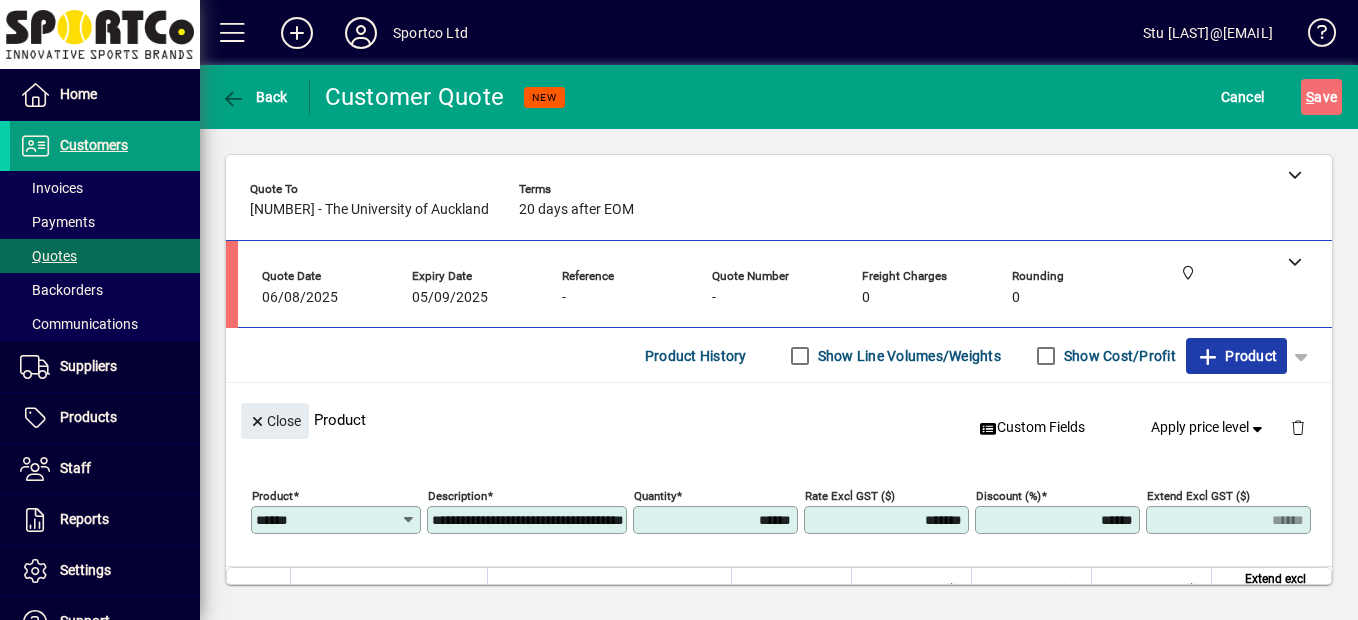 scroll, scrollTop: 0, scrollLeft: 0, axis: both 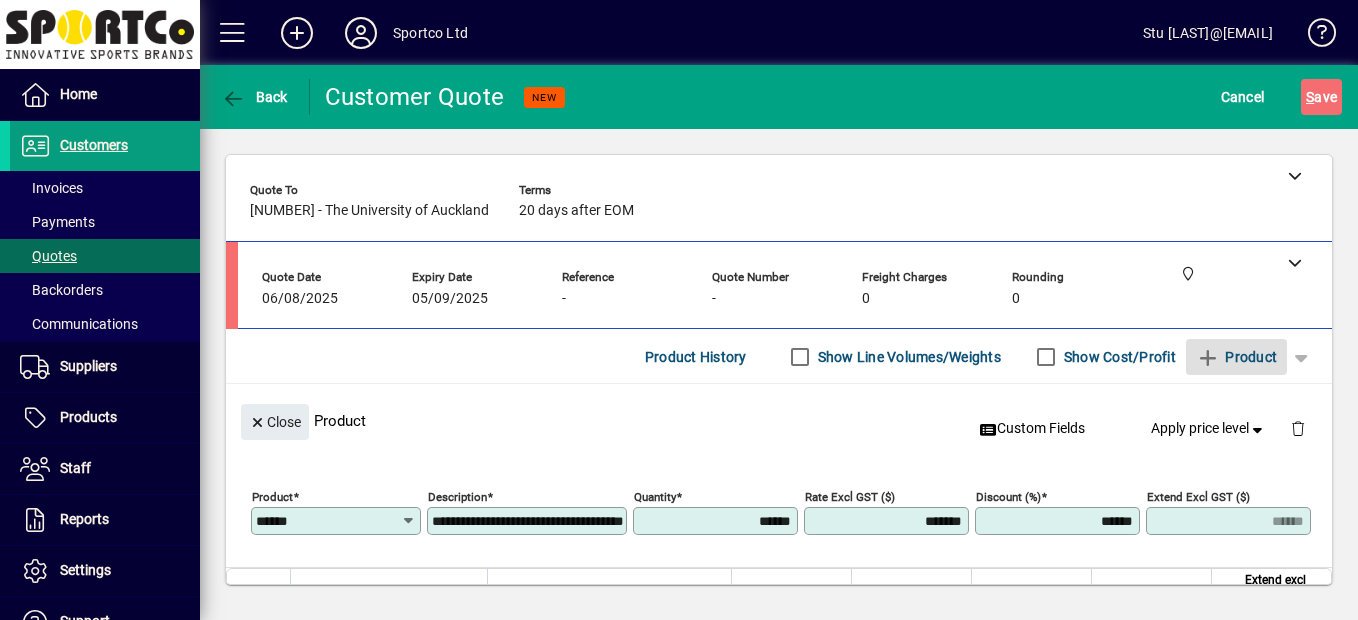 click on "05/09/2025" 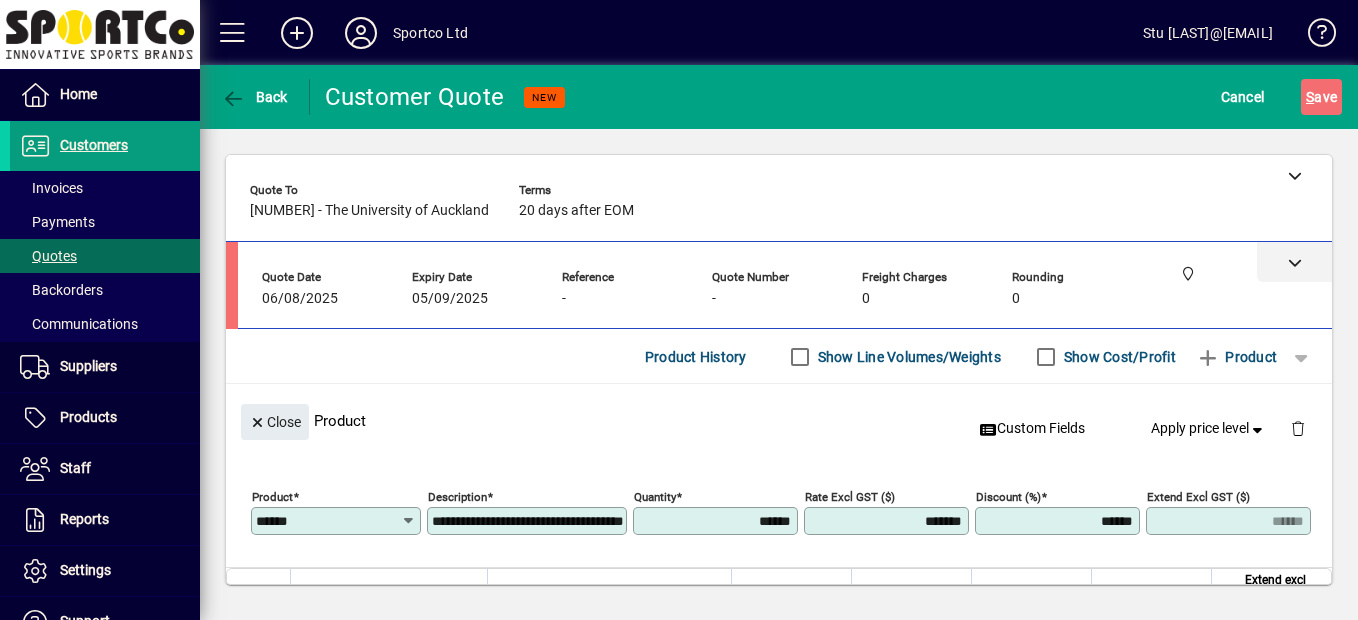 click 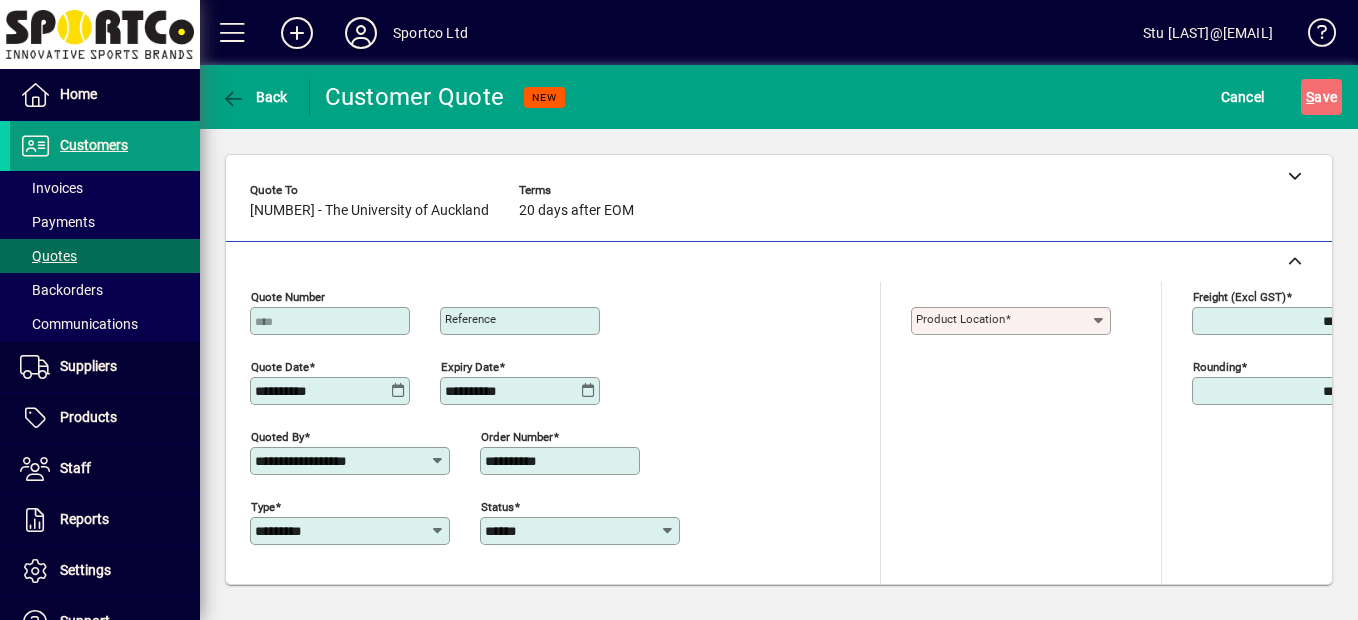 click 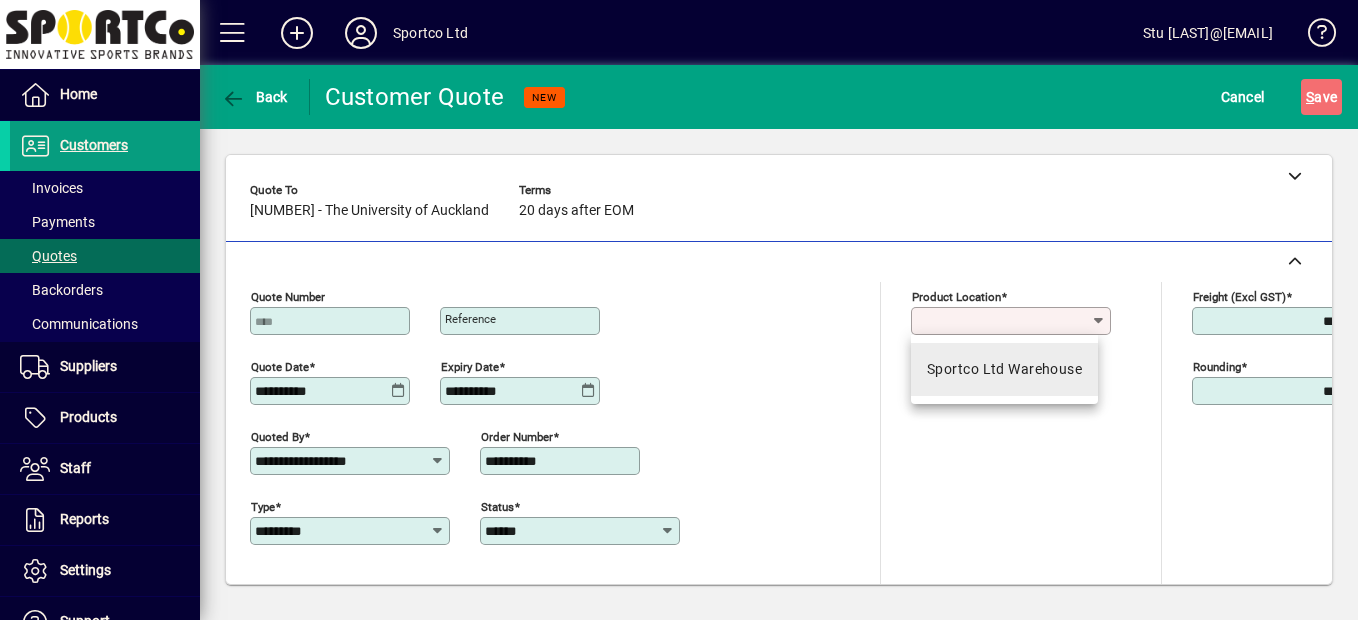 click on "Sportco Ltd Warehouse" at bounding box center (1004, 369) 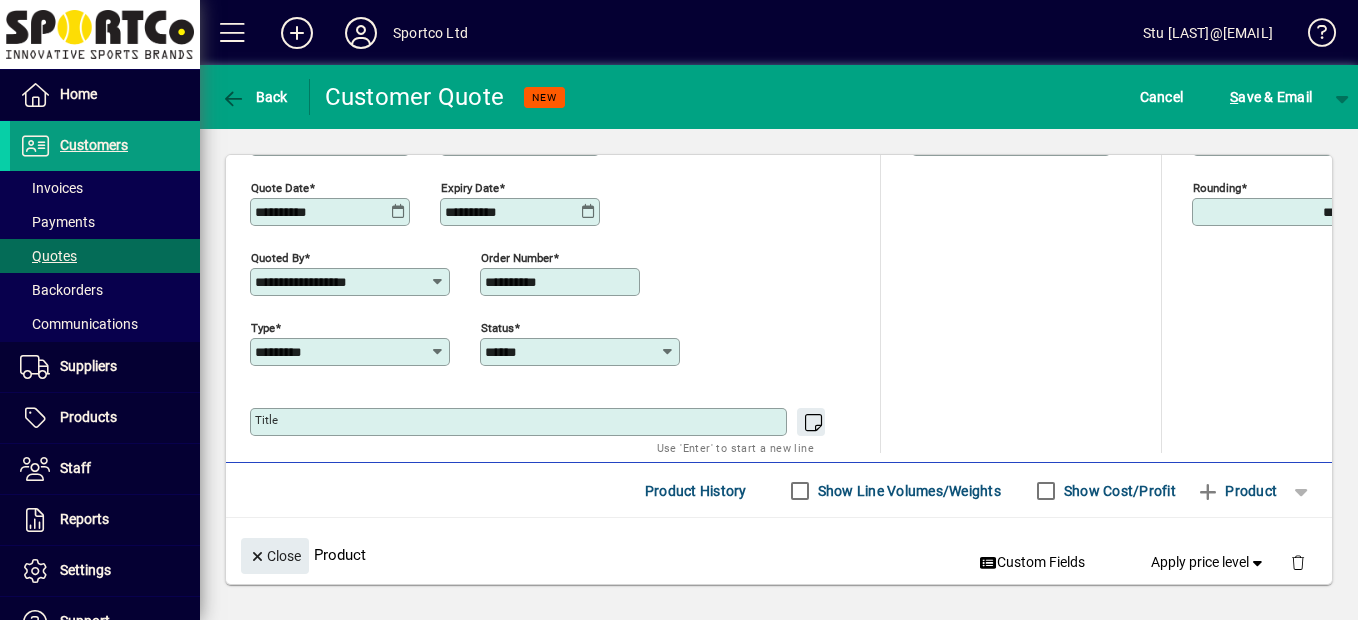 scroll, scrollTop: 0, scrollLeft: 0, axis: both 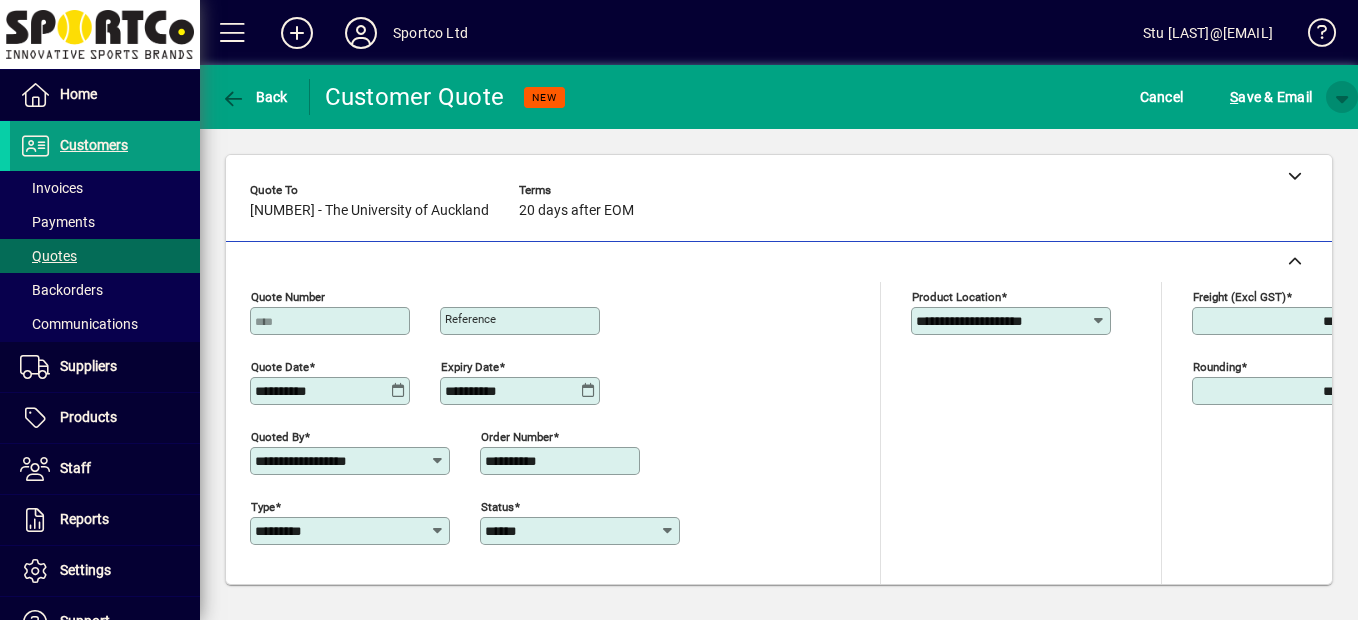 click 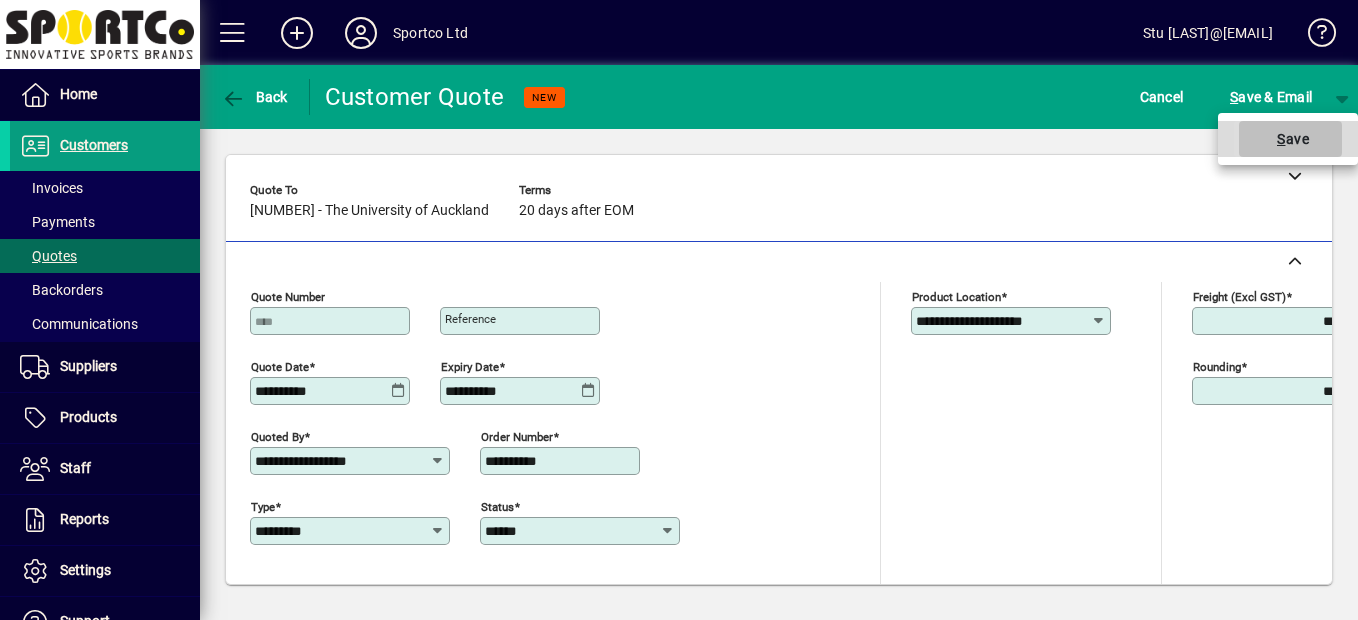 click at bounding box center (1290, 139) 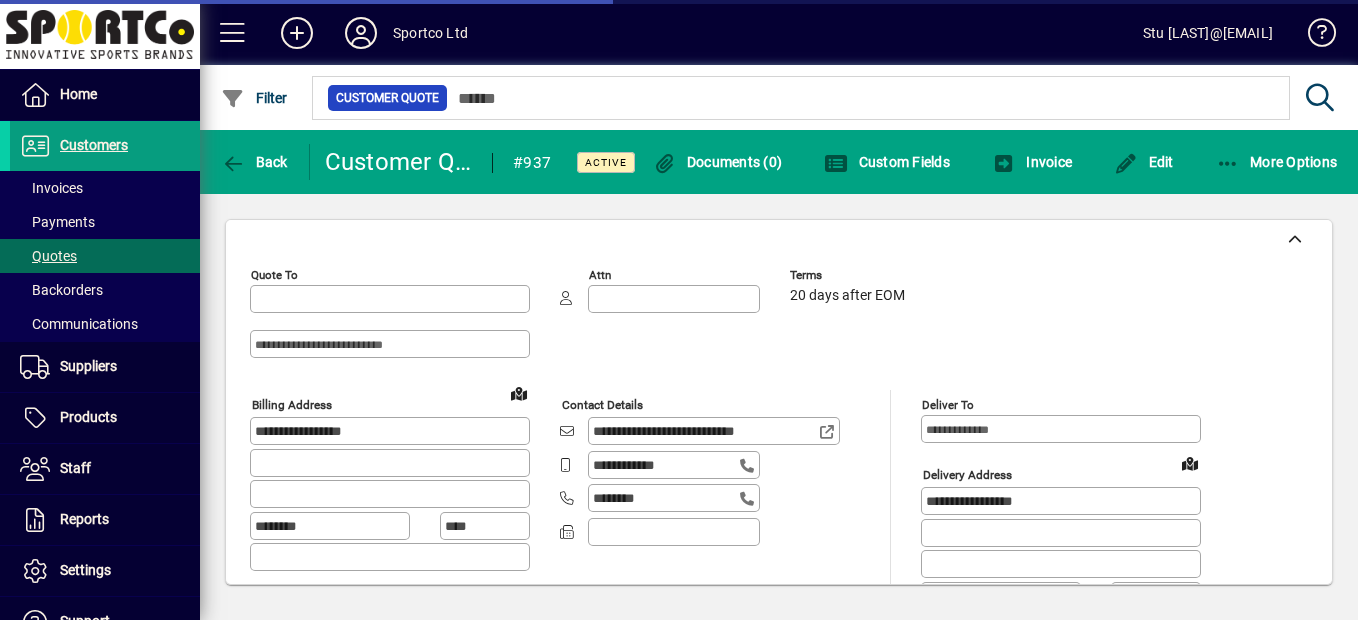type on "**********" 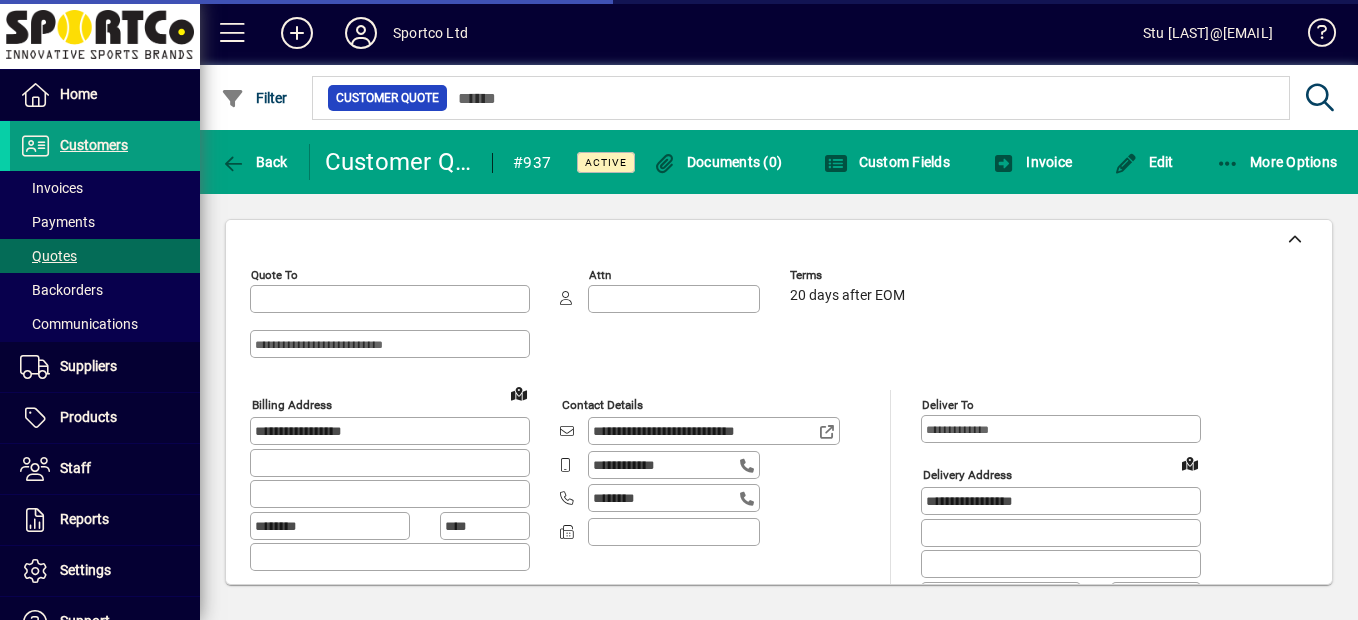 type on "*********" 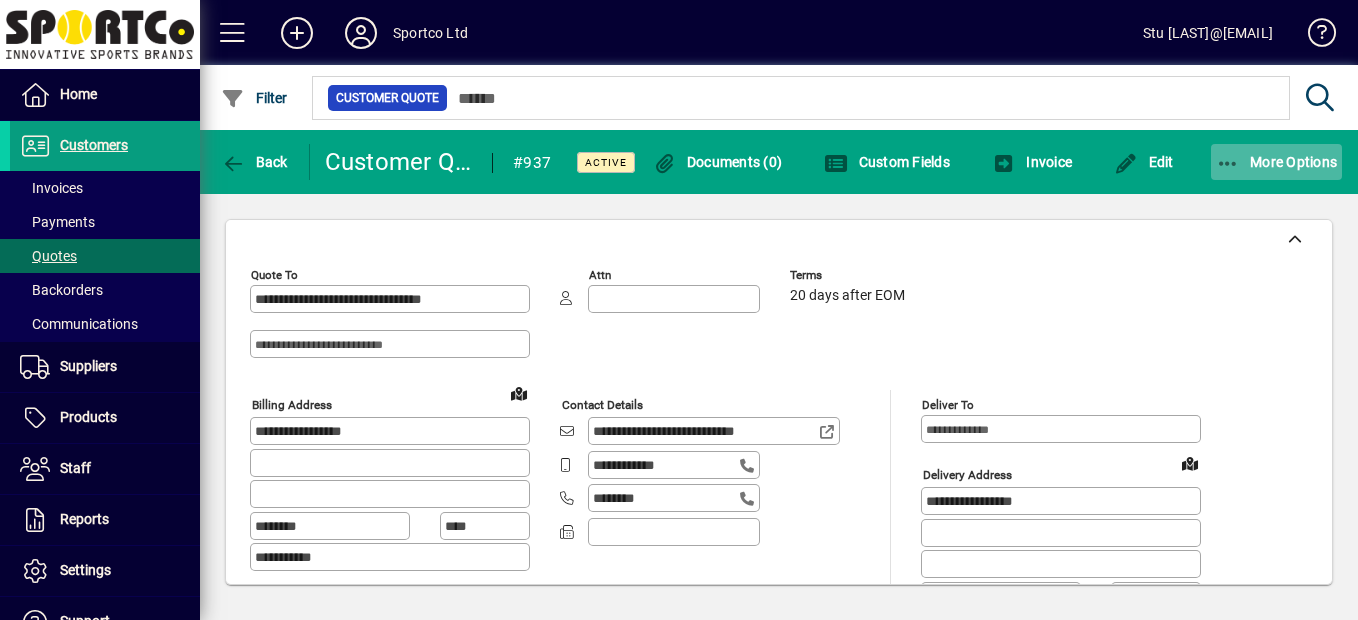 click on "More Options" 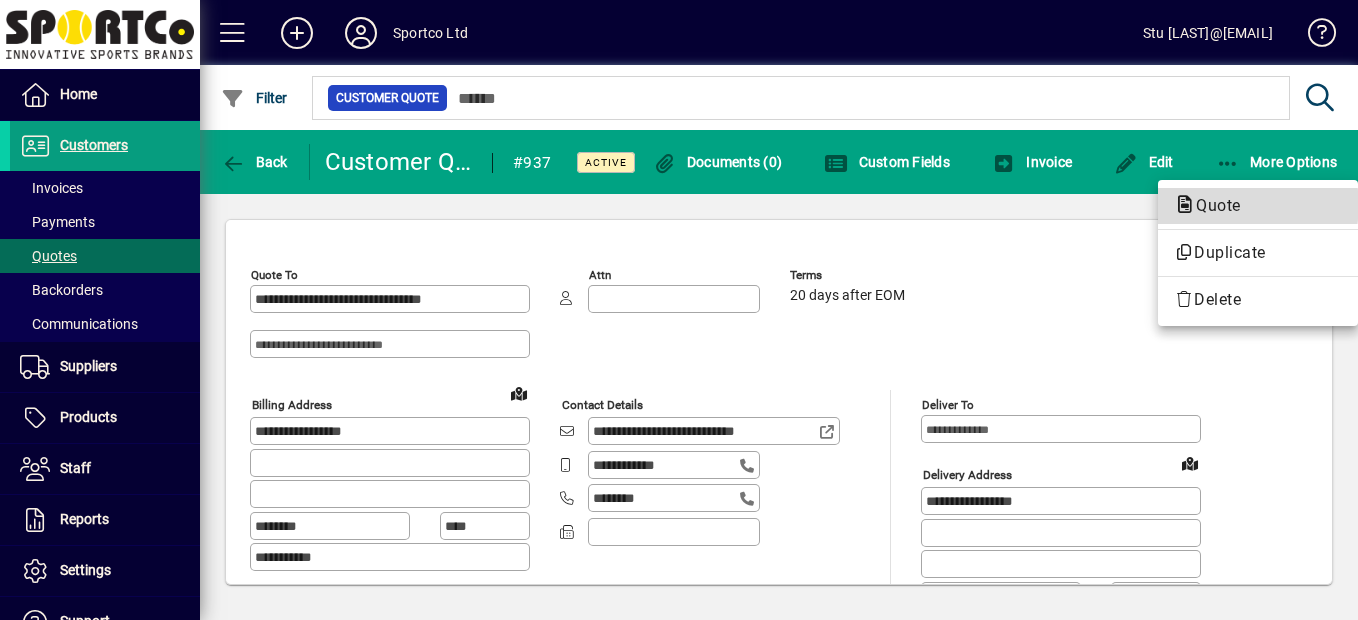 click on "Quote" 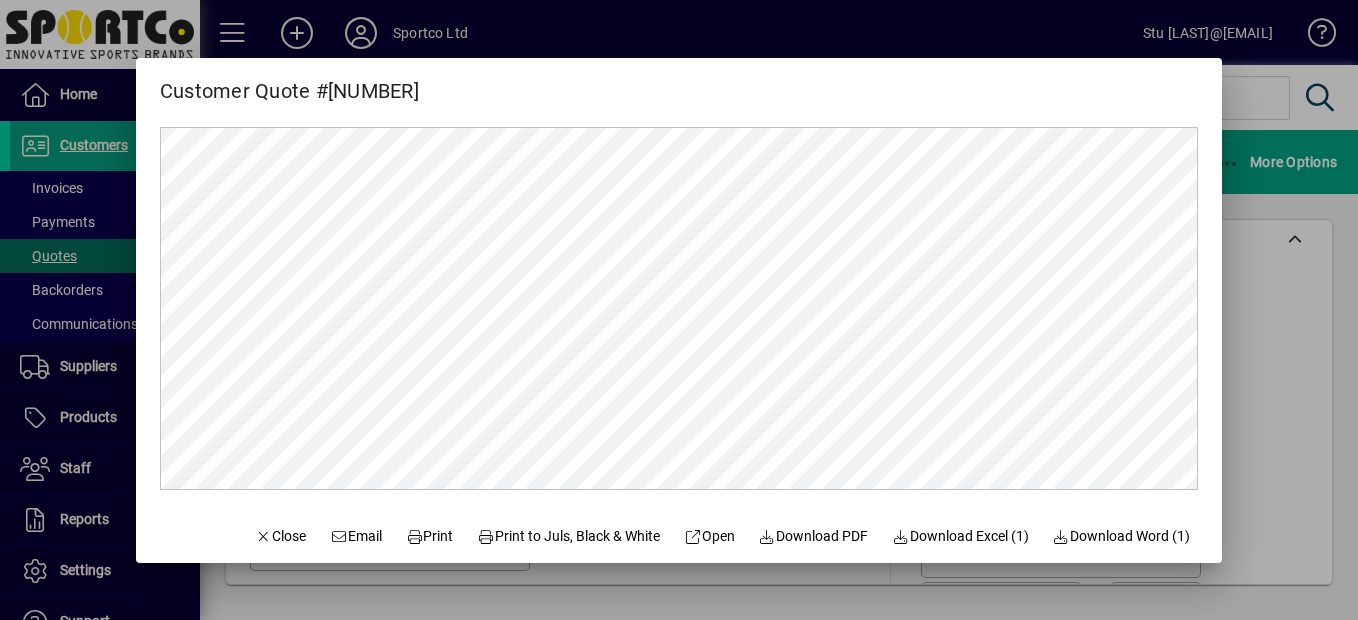 scroll, scrollTop: 0, scrollLeft: 0, axis: both 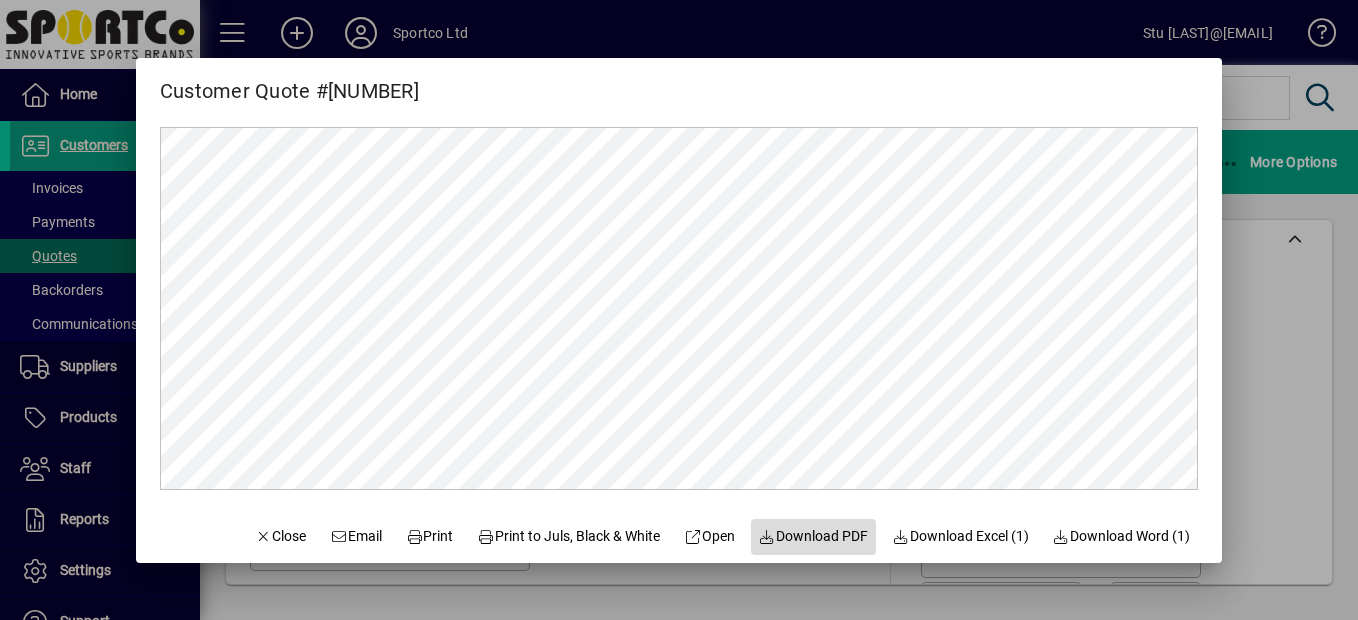 click on "Download PDF" 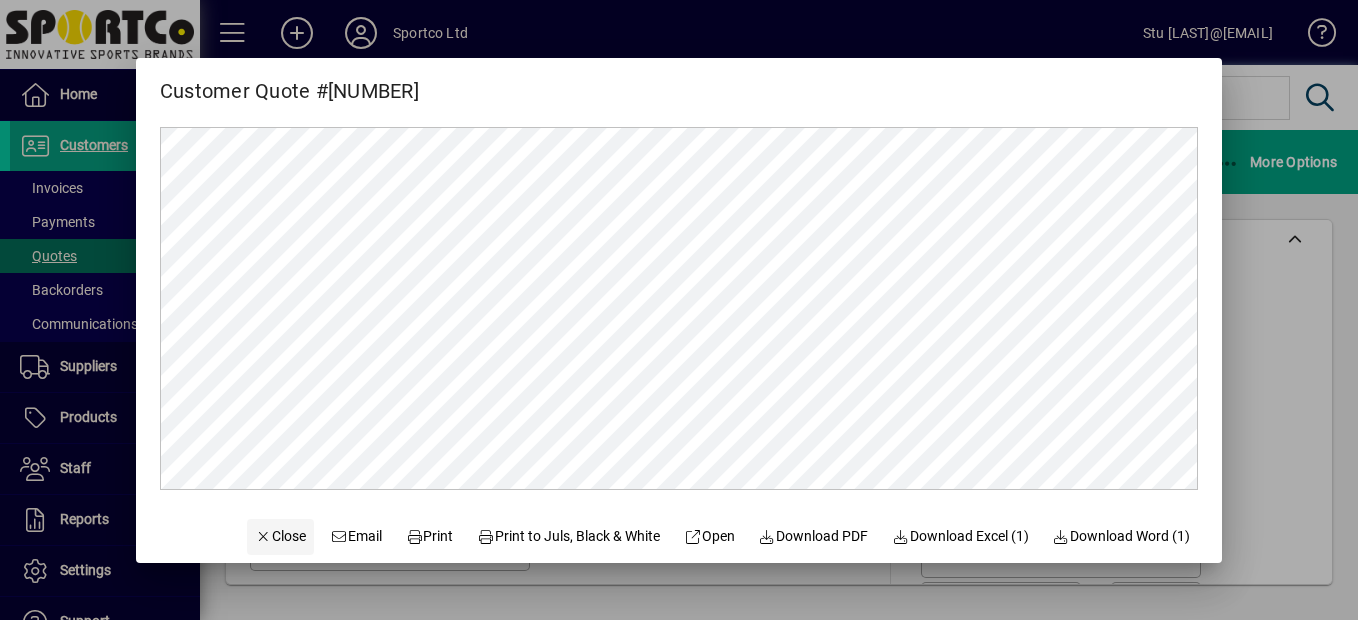click on "Close" 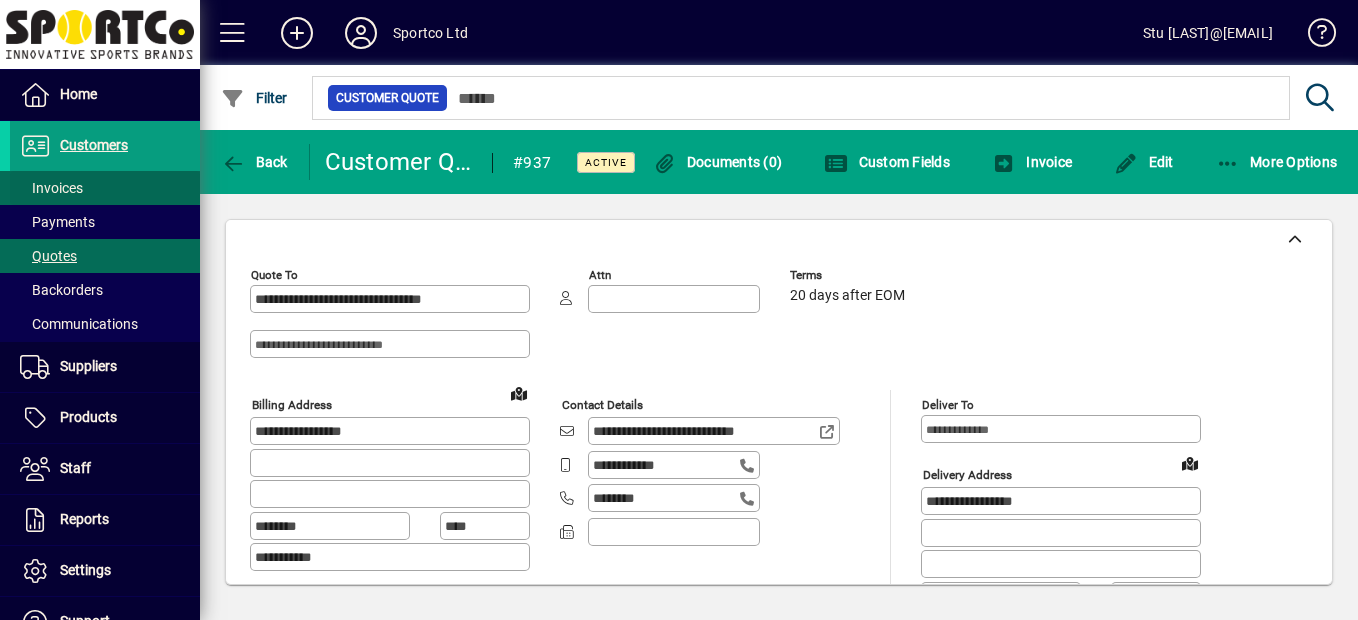 click on "Invoices" at bounding box center (51, 188) 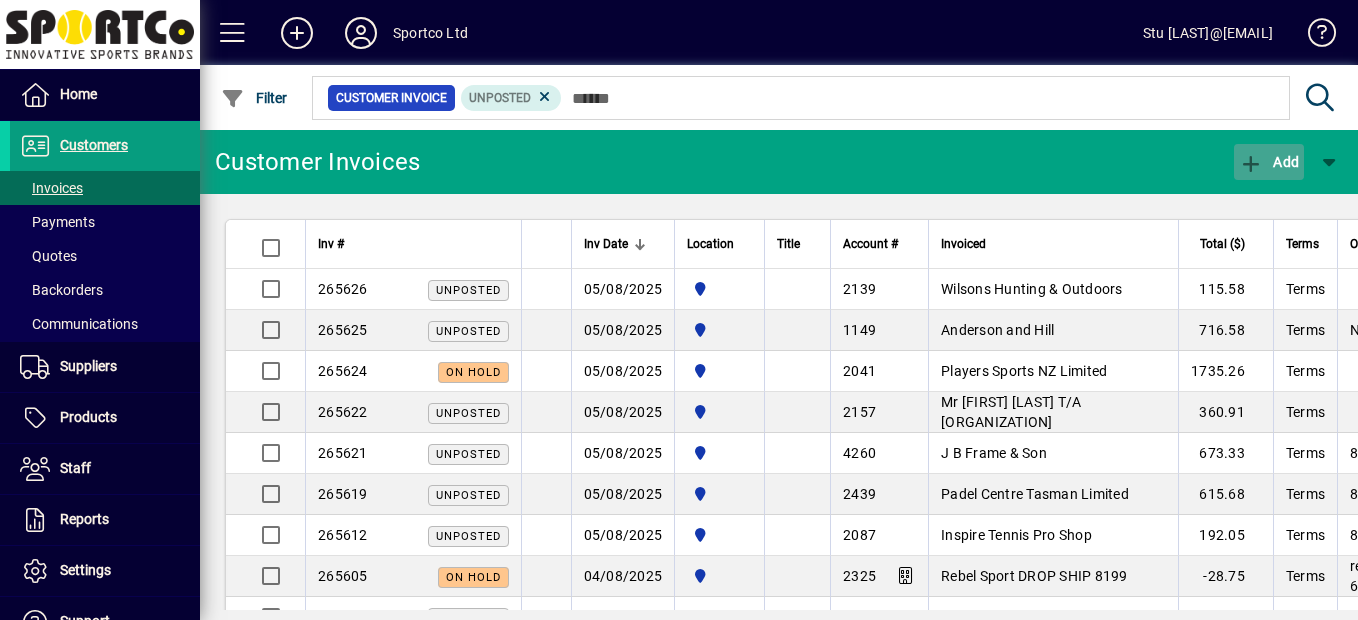 click on "Add" 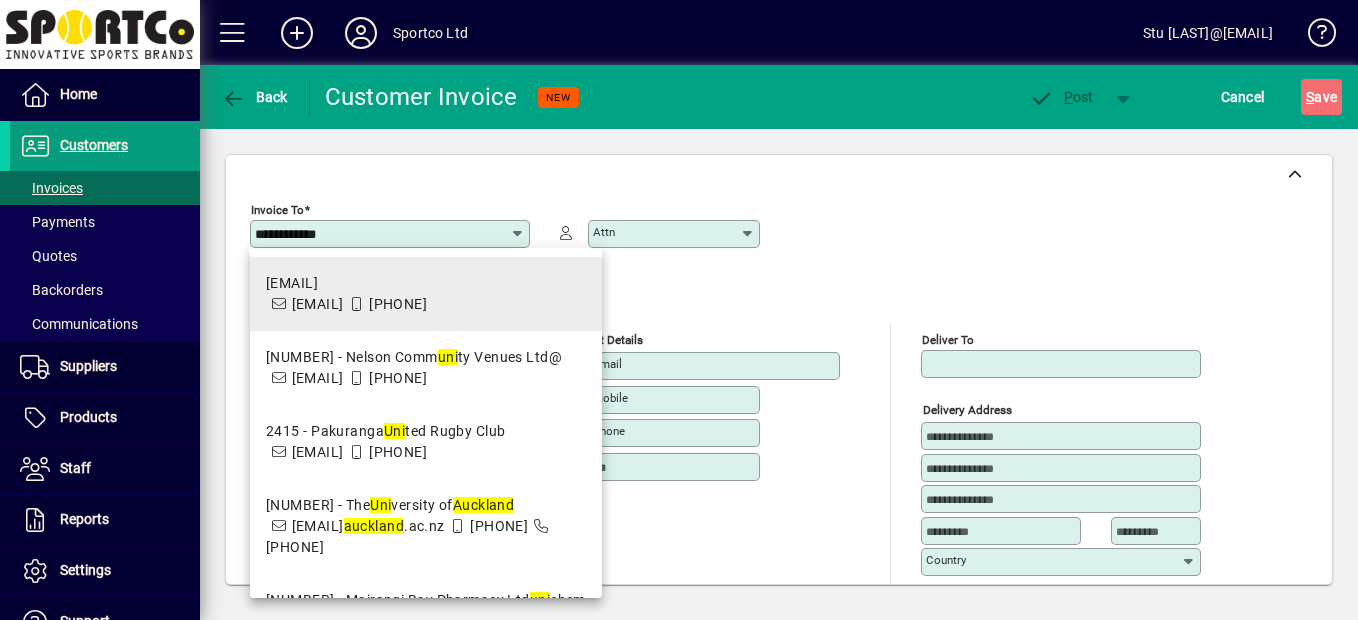 scroll, scrollTop: 300, scrollLeft: 0, axis: vertical 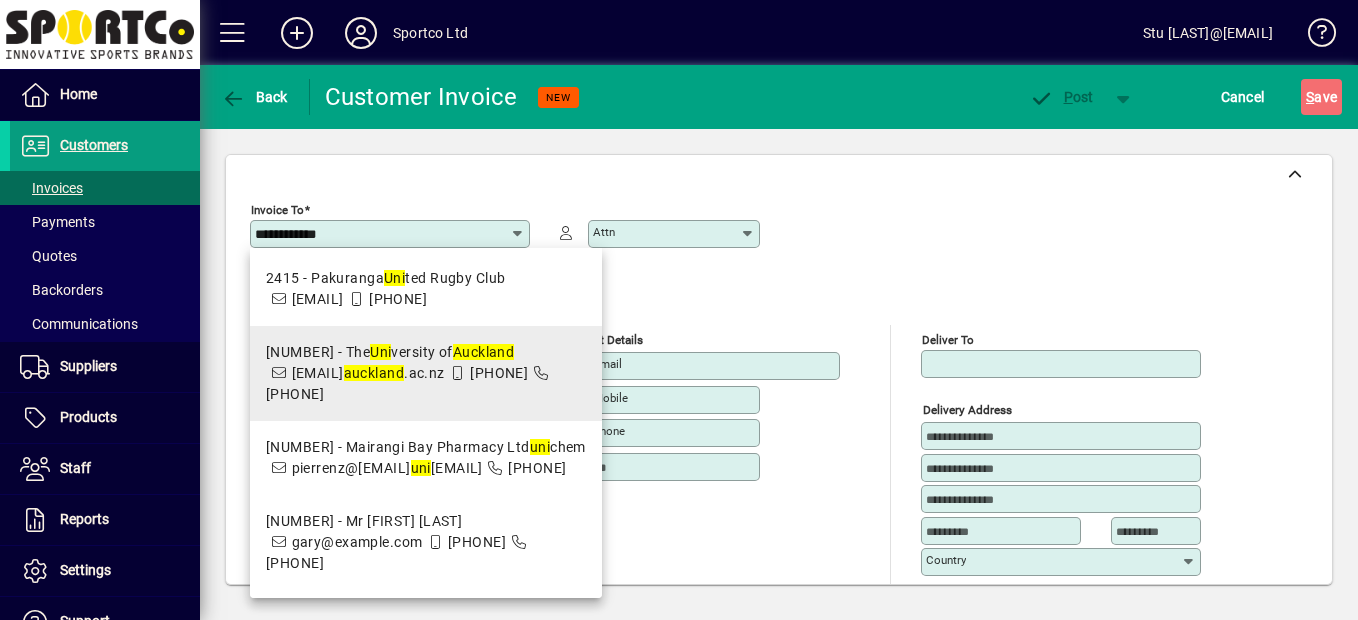 click on "Uni" at bounding box center (380, 352) 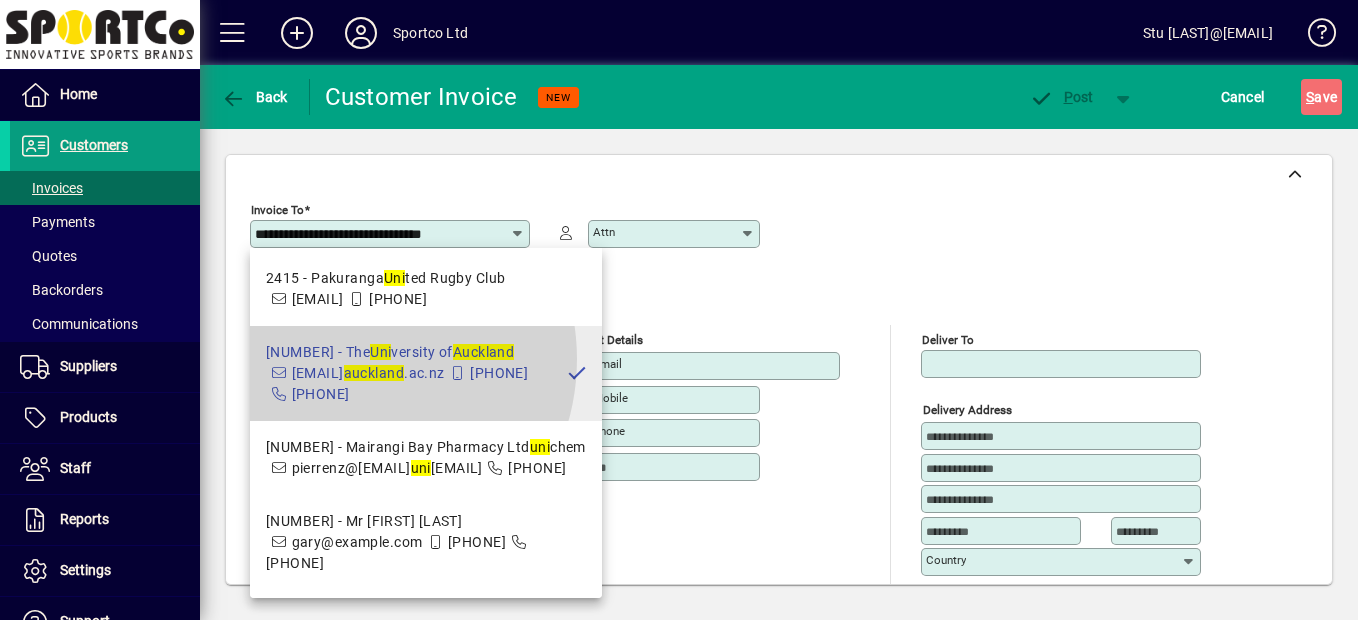type on "**********" 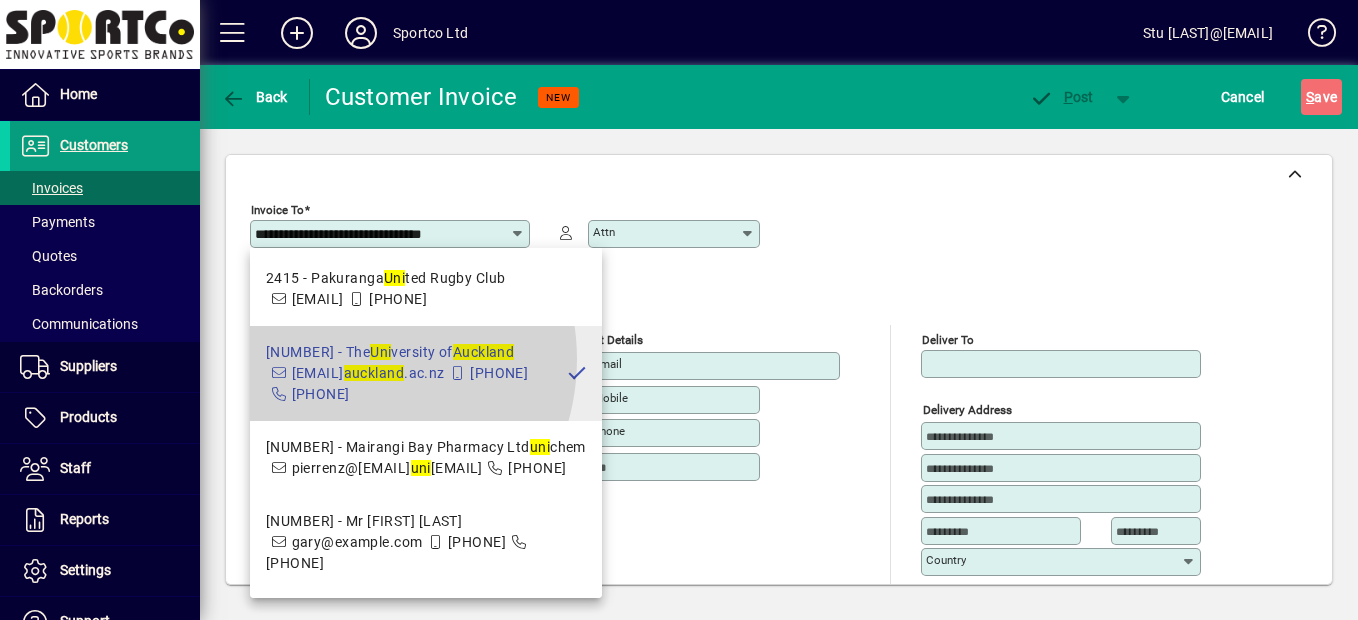 type on "********" 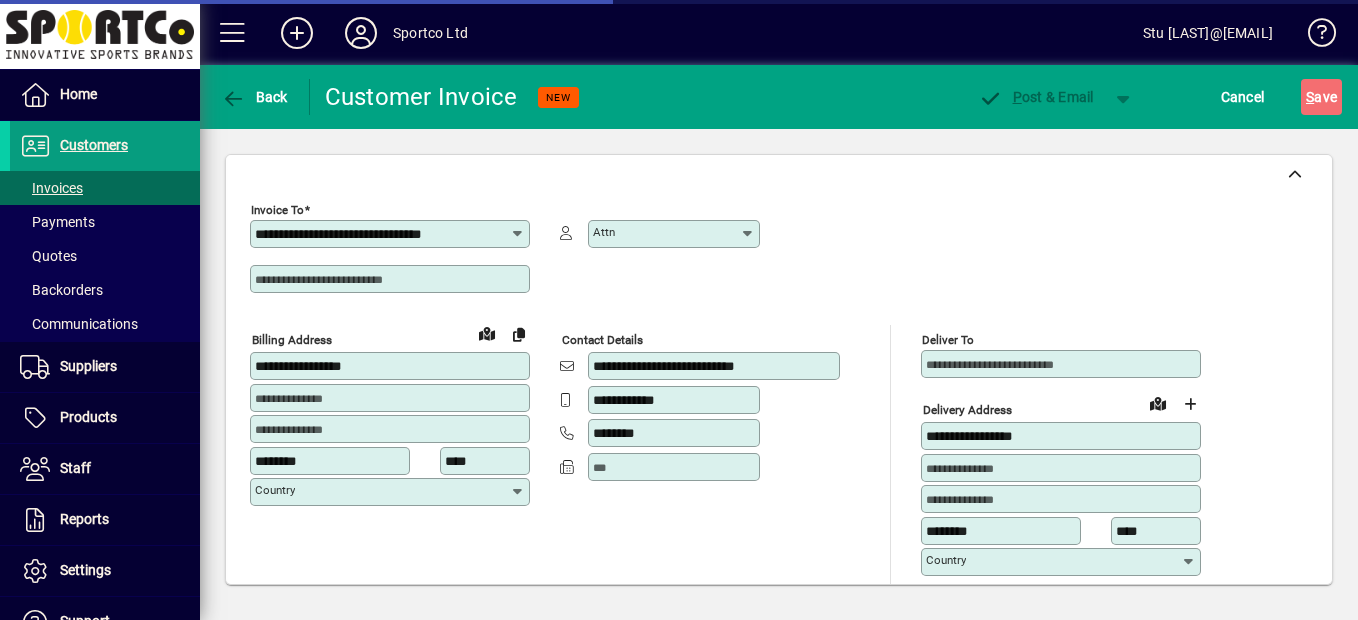 type on "**********" 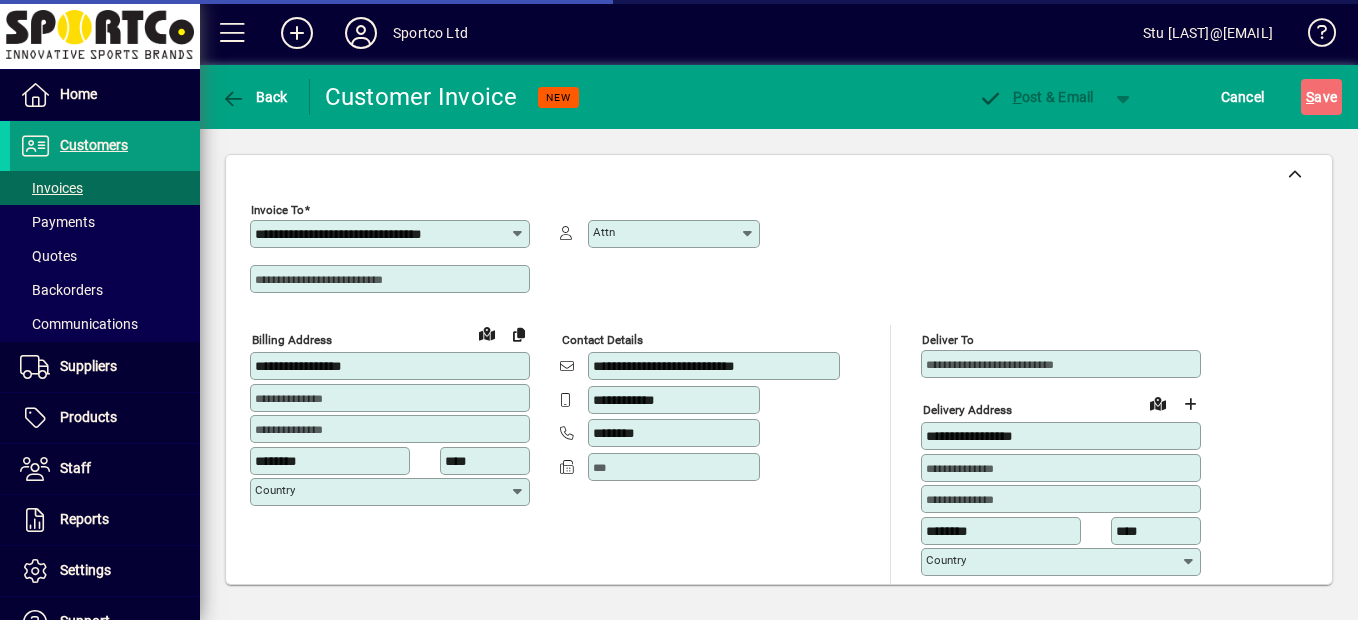 type on "**********" 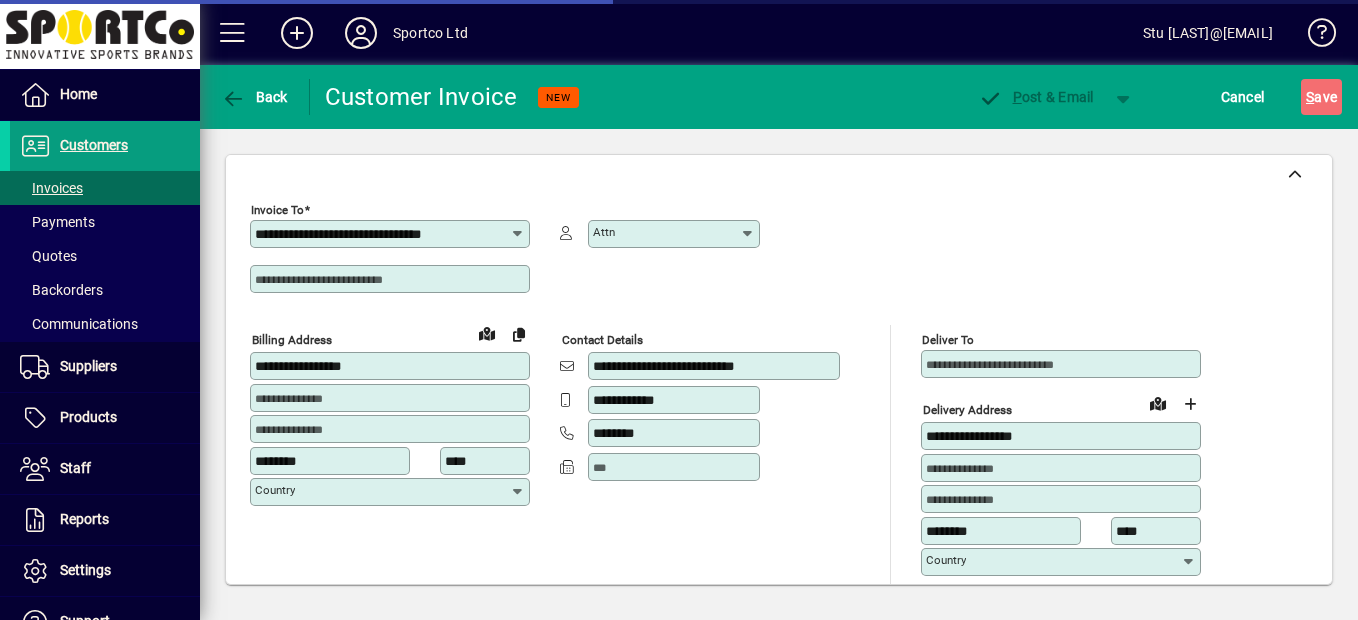 type on "**********" 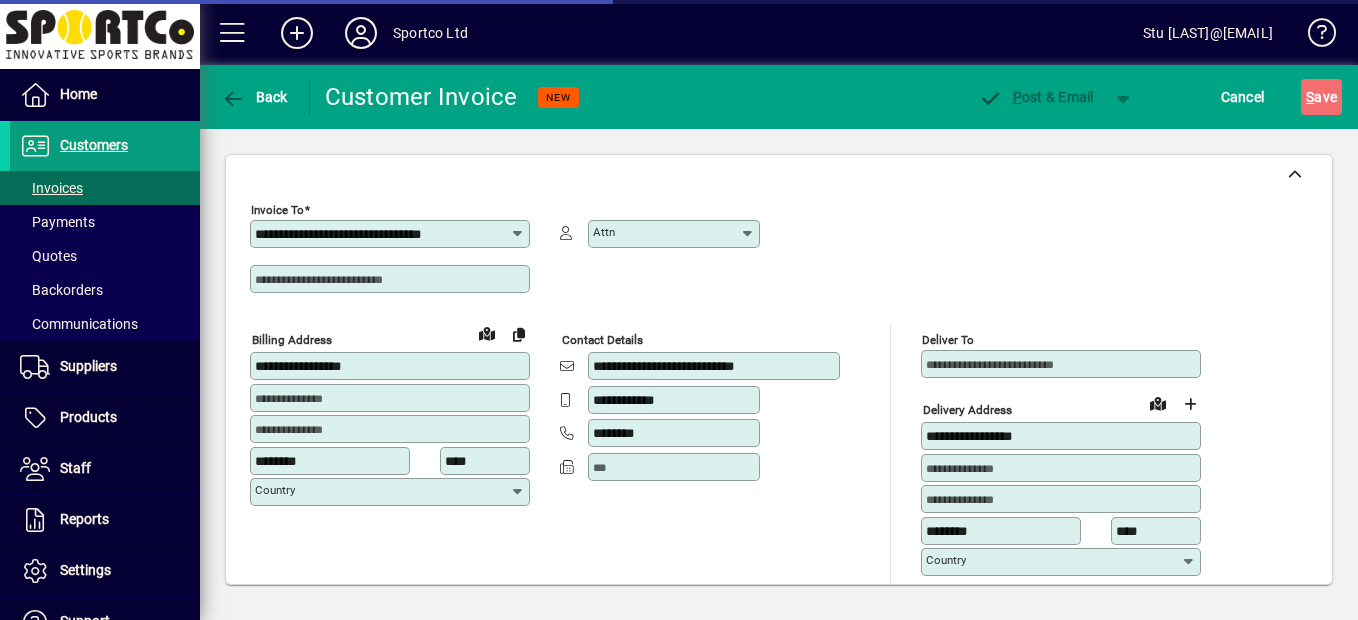 type on "**********" 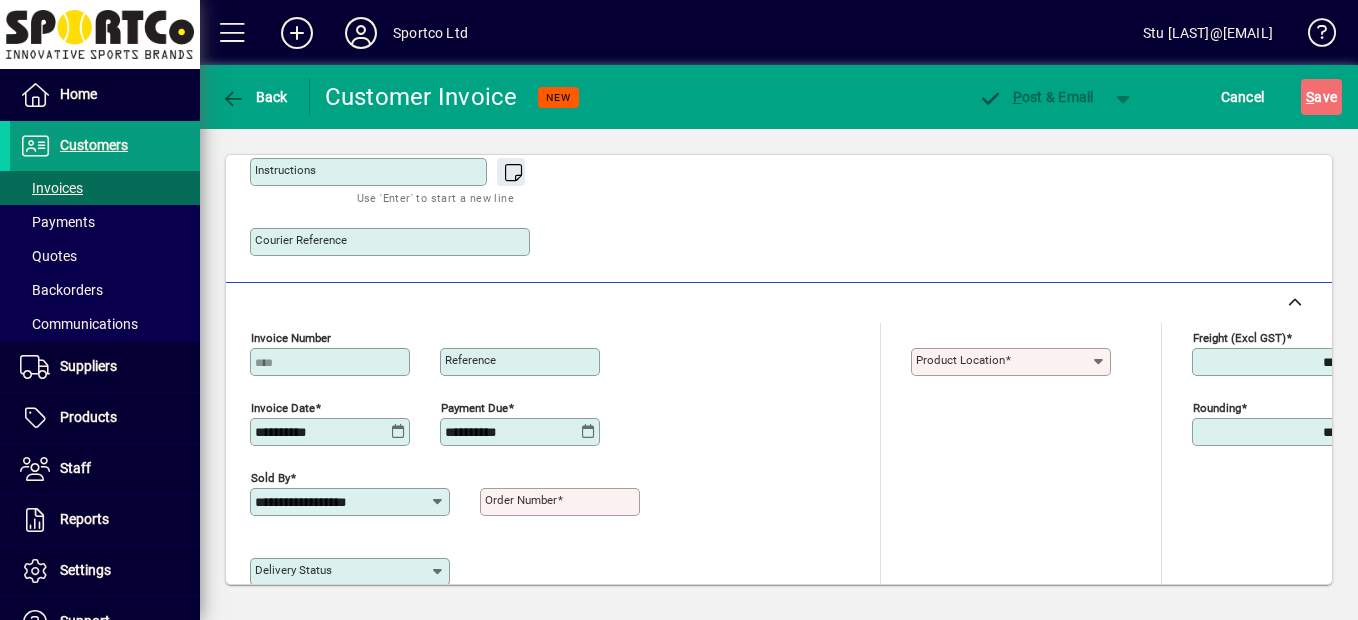 scroll, scrollTop: 700, scrollLeft: 0, axis: vertical 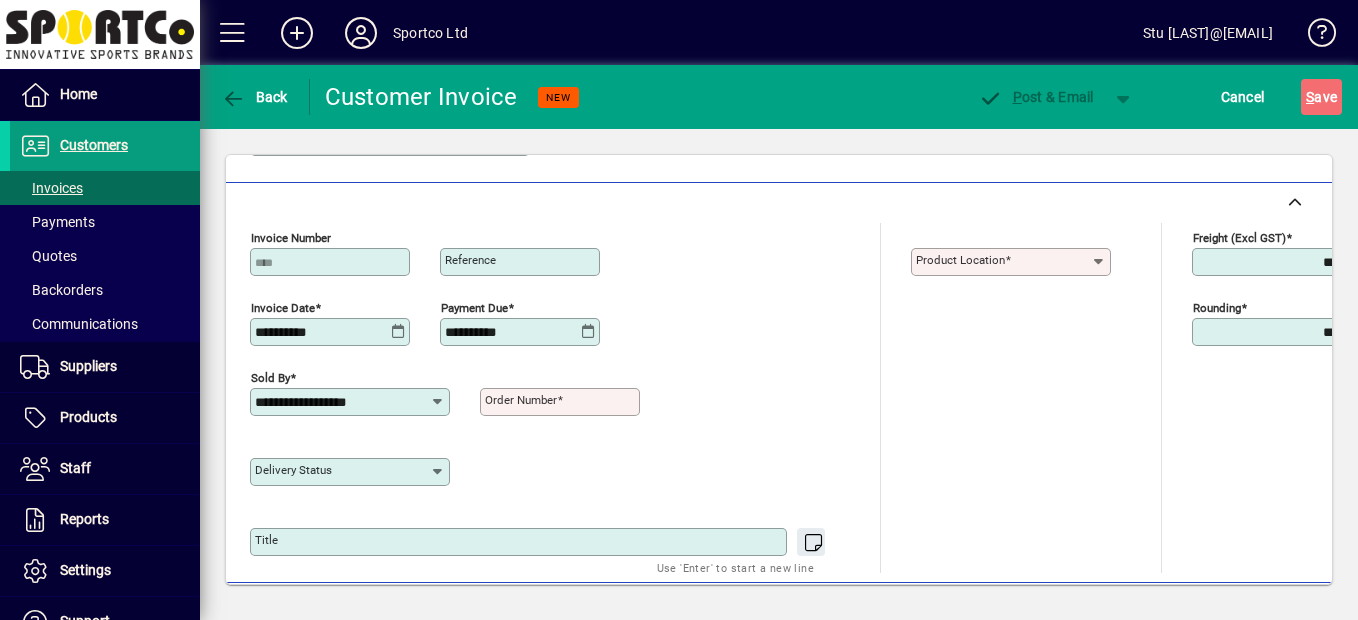 click on "Order number" at bounding box center (521, 400) 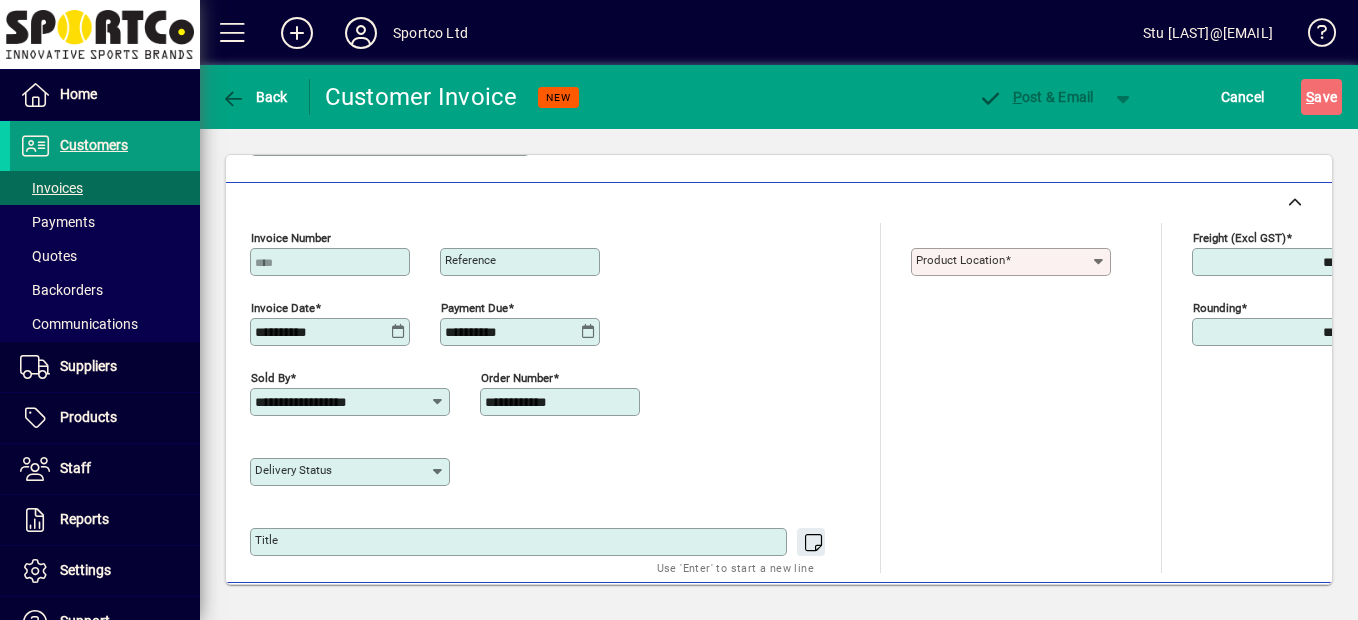 type on "**********" 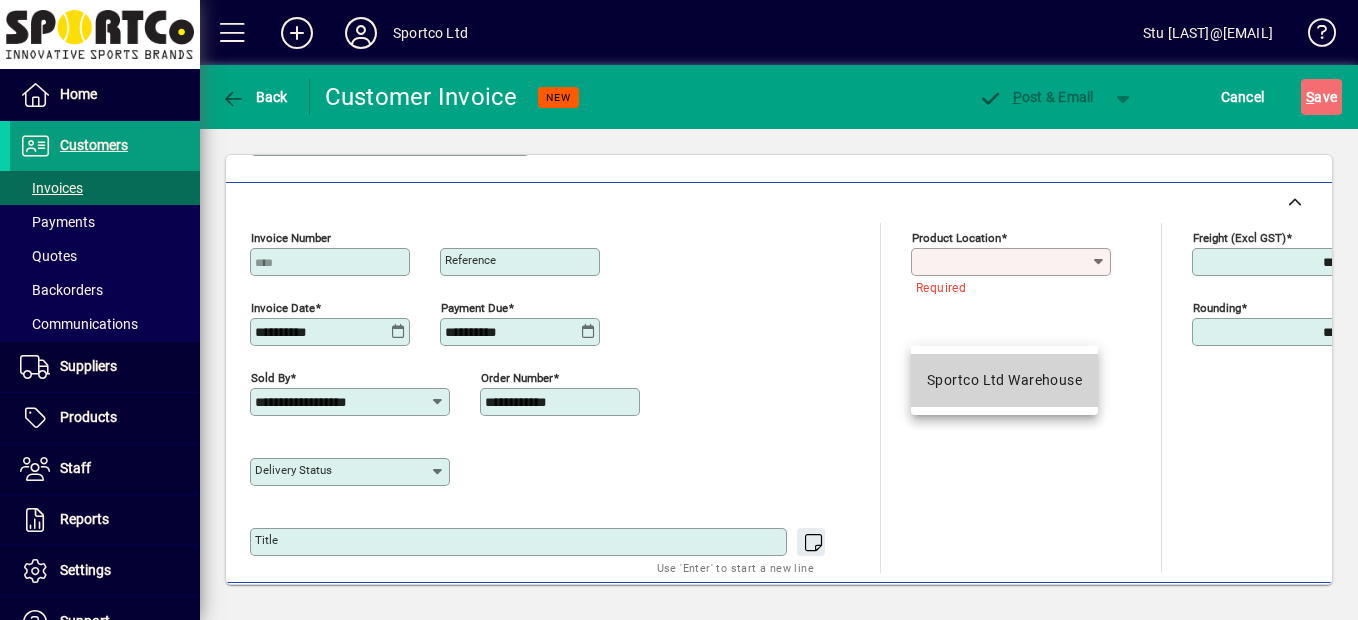 click on "Sportco Ltd Warehouse" at bounding box center [1004, 380] 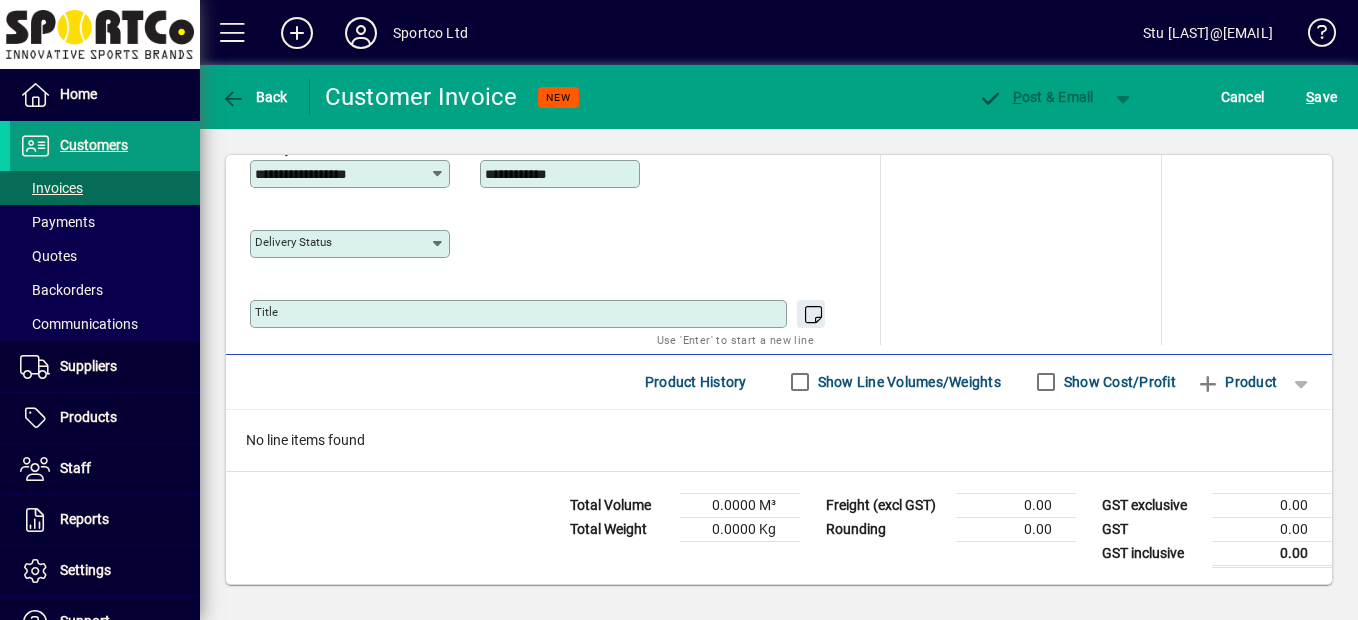 scroll, scrollTop: 998, scrollLeft: 0, axis: vertical 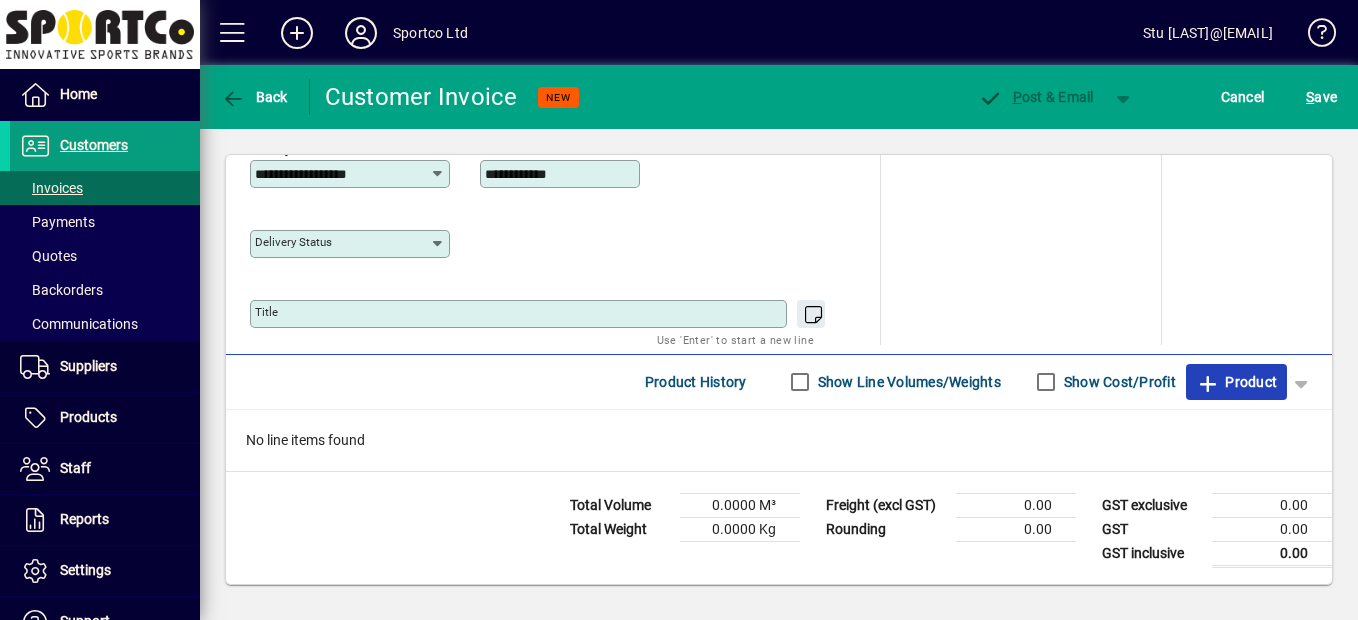click on "Product" 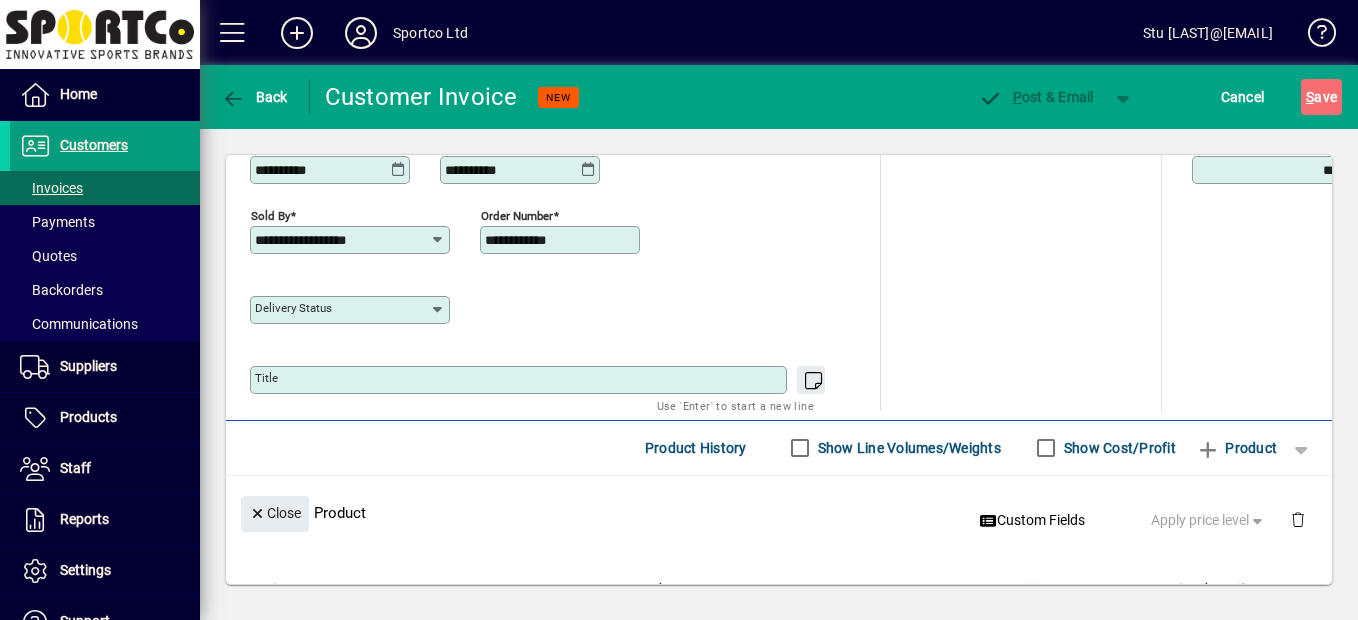 scroll, scrollTop: 252, scrollLeft: 0, axis: vertical 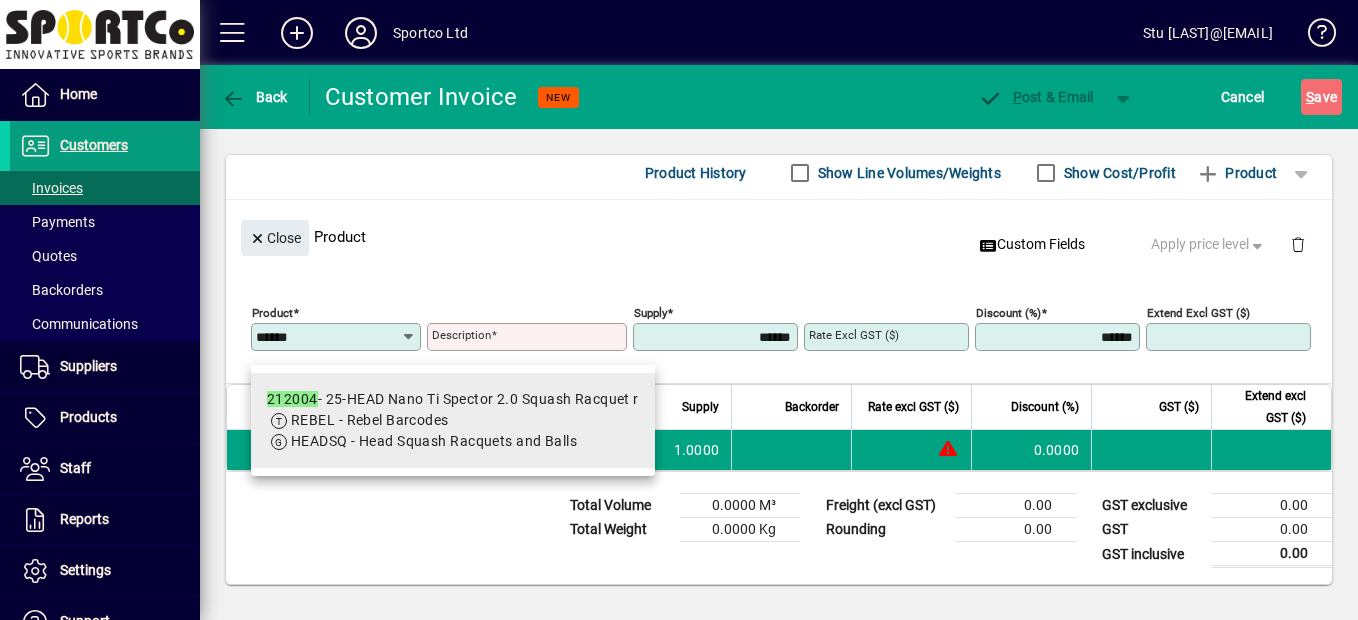 type on "******" 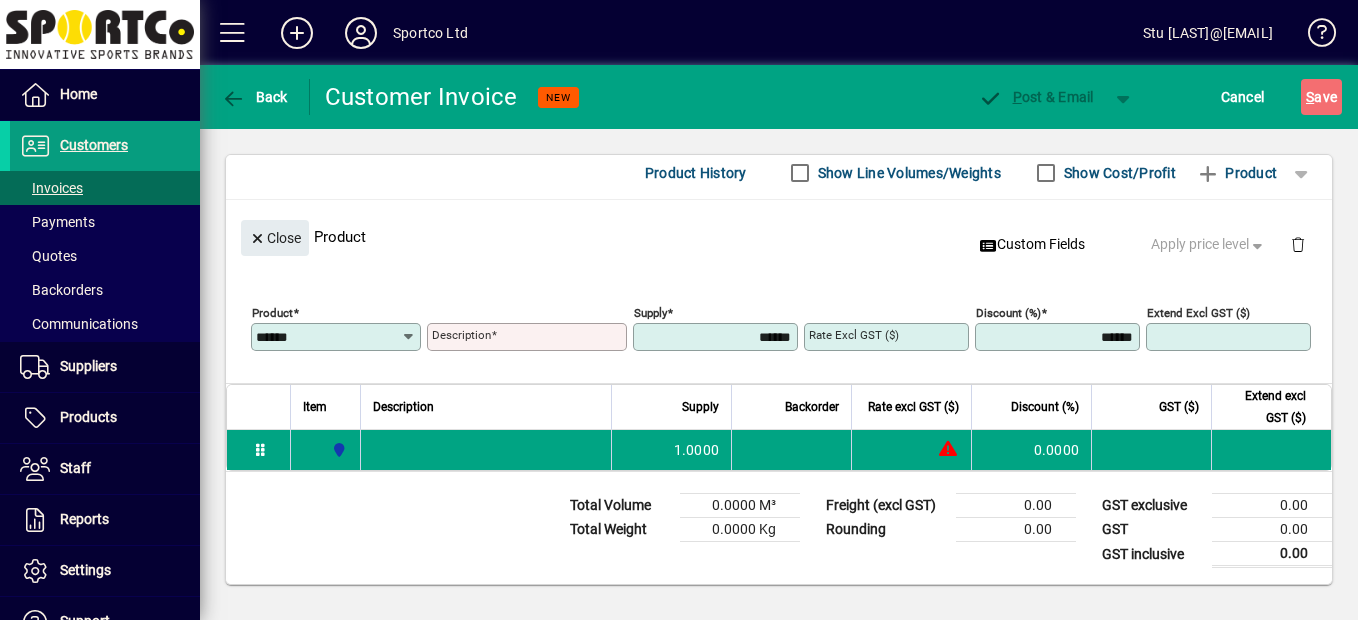 type on "**********" 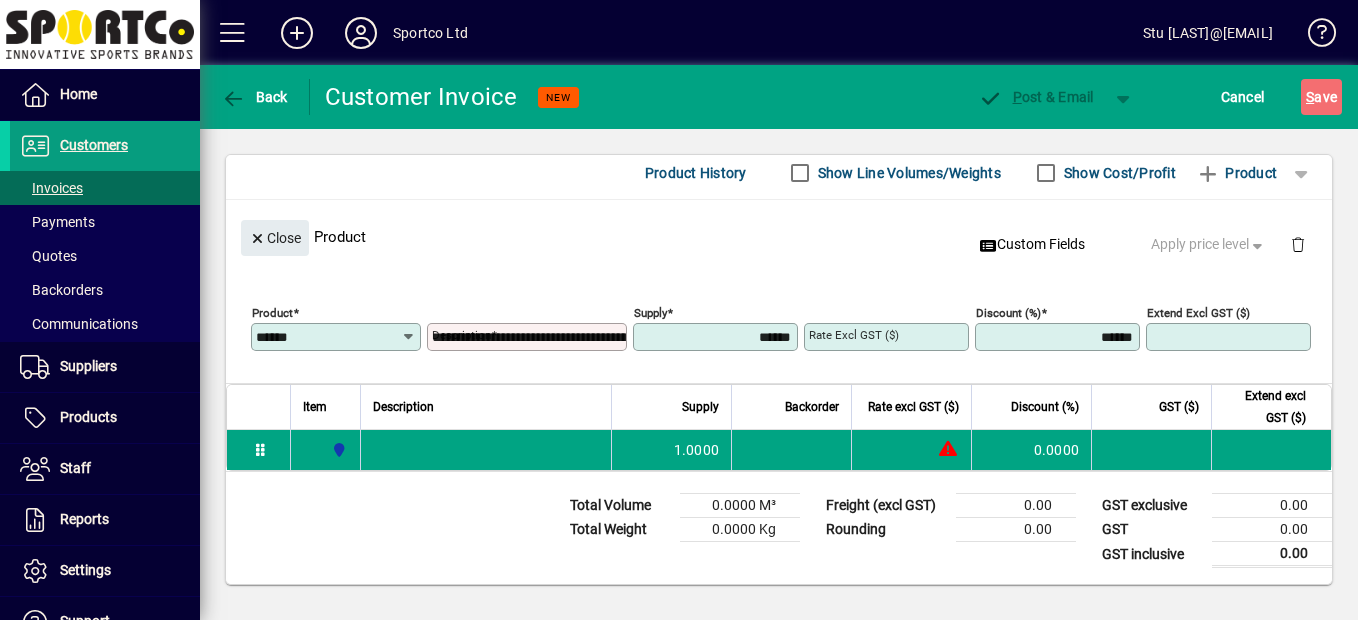 type on "*******" 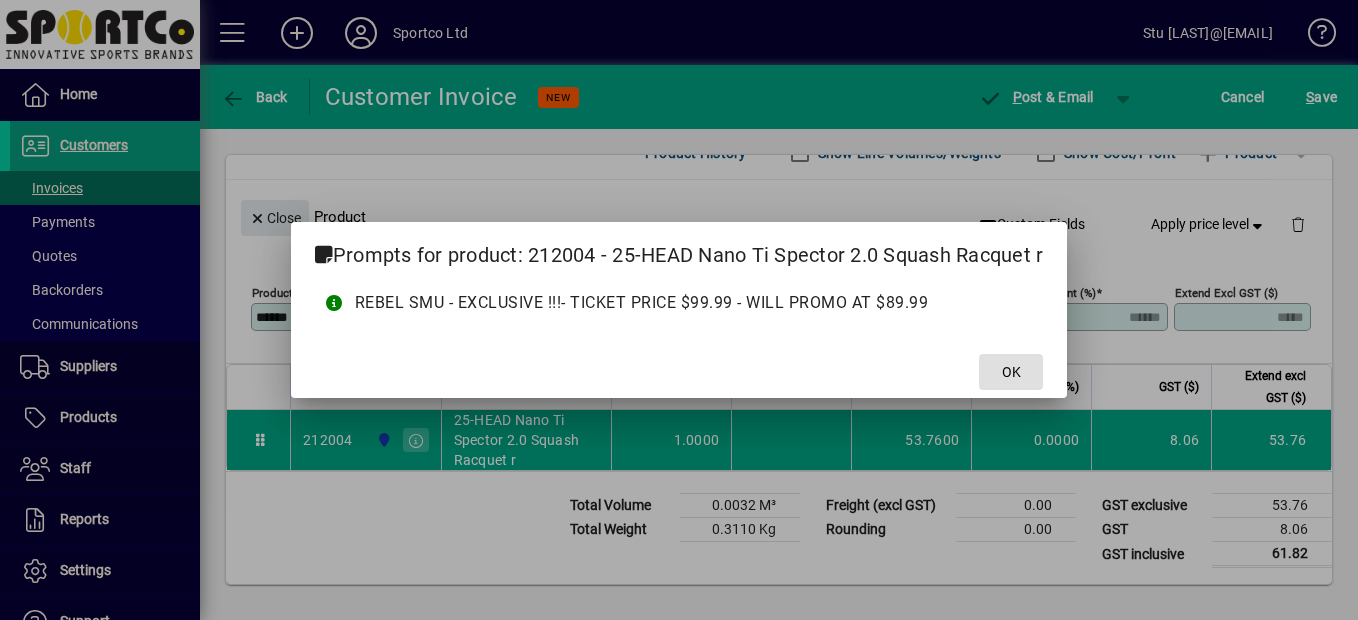 click 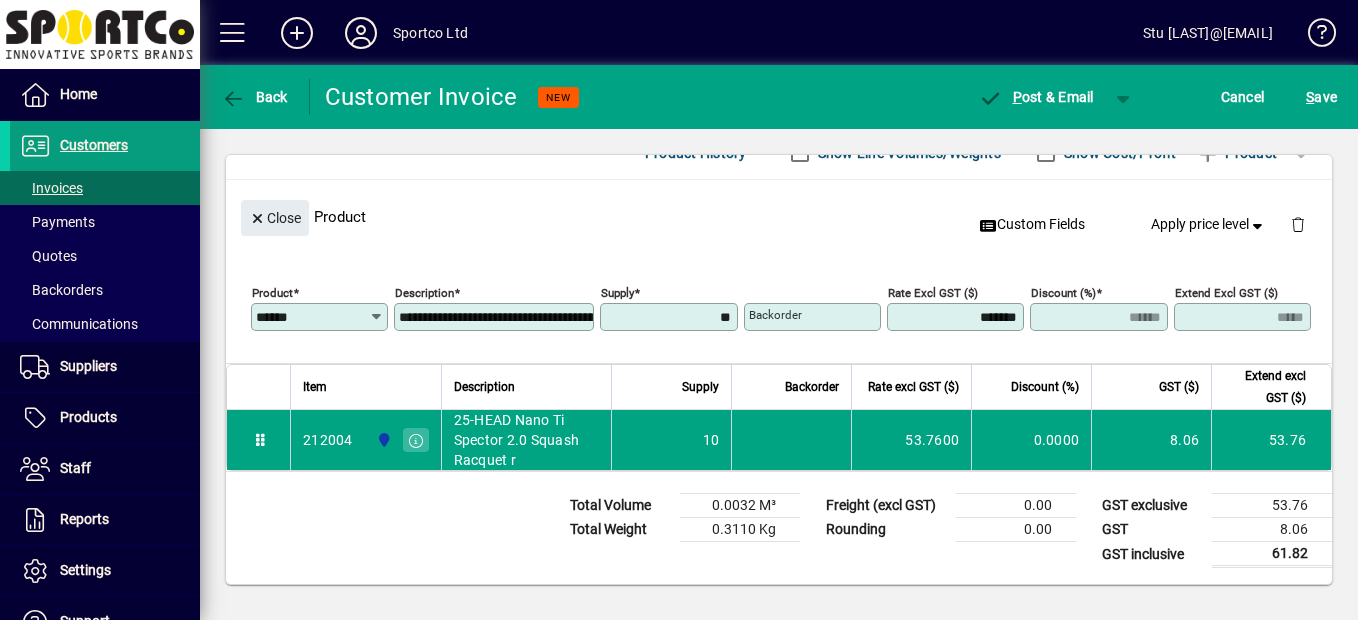 type on "*******" 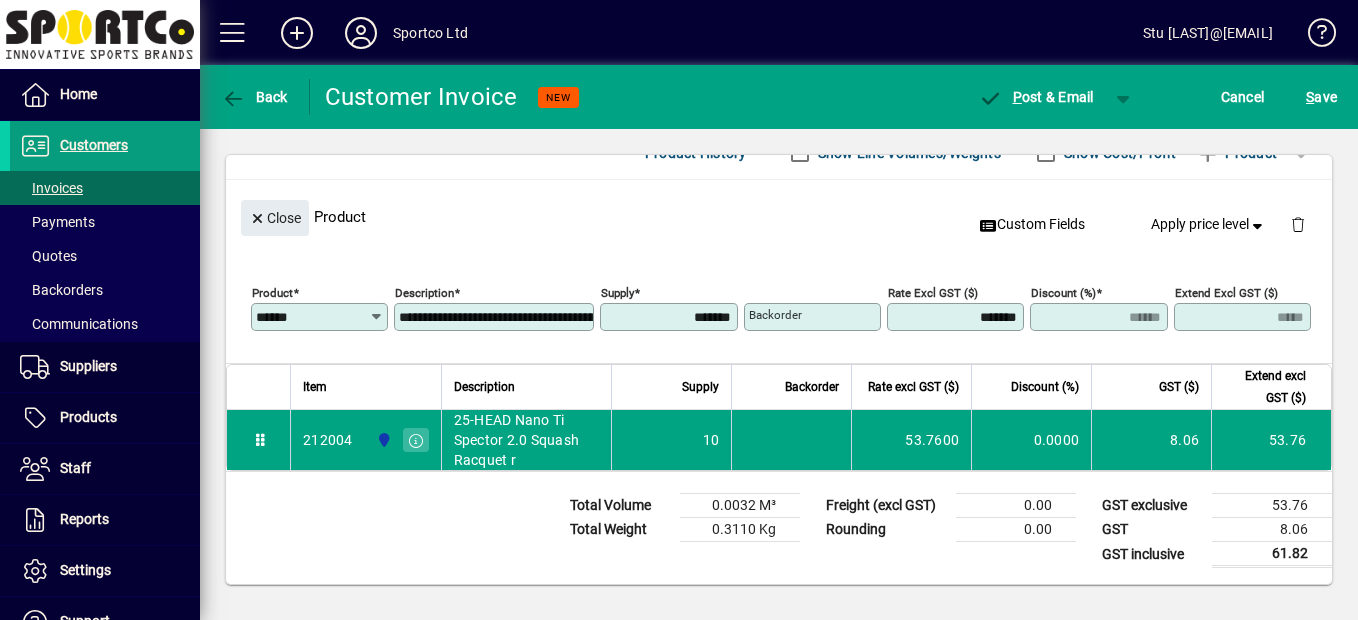 type on "******" 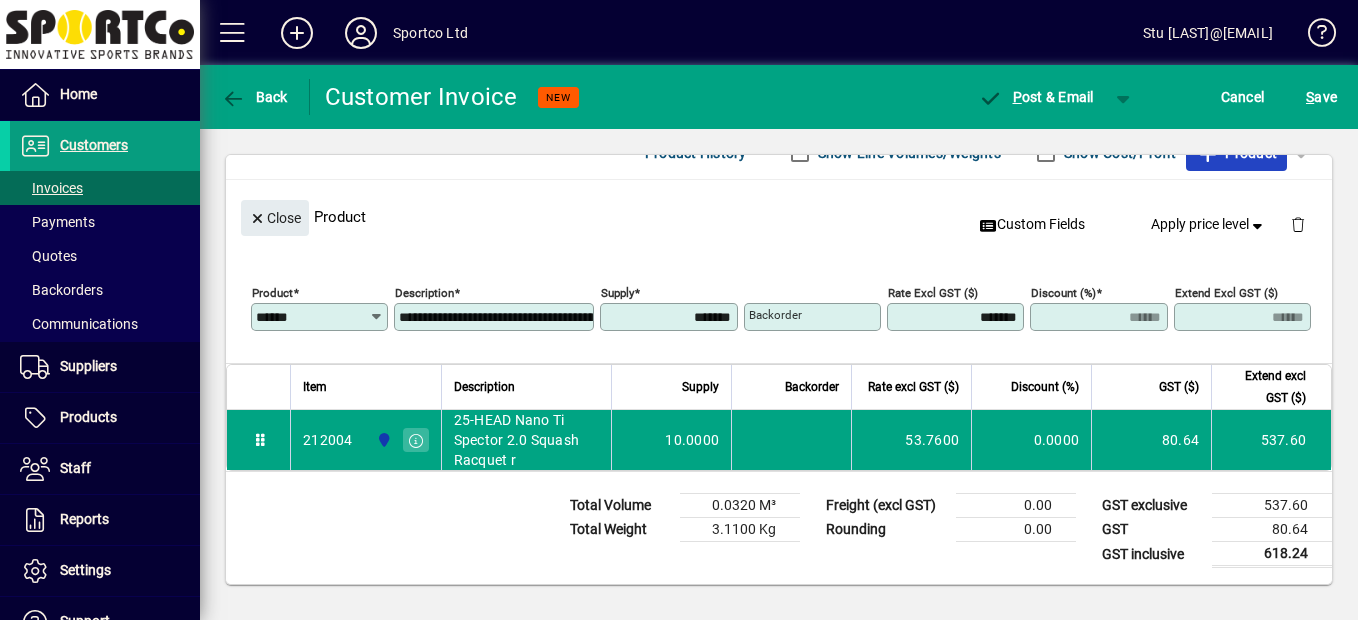 type 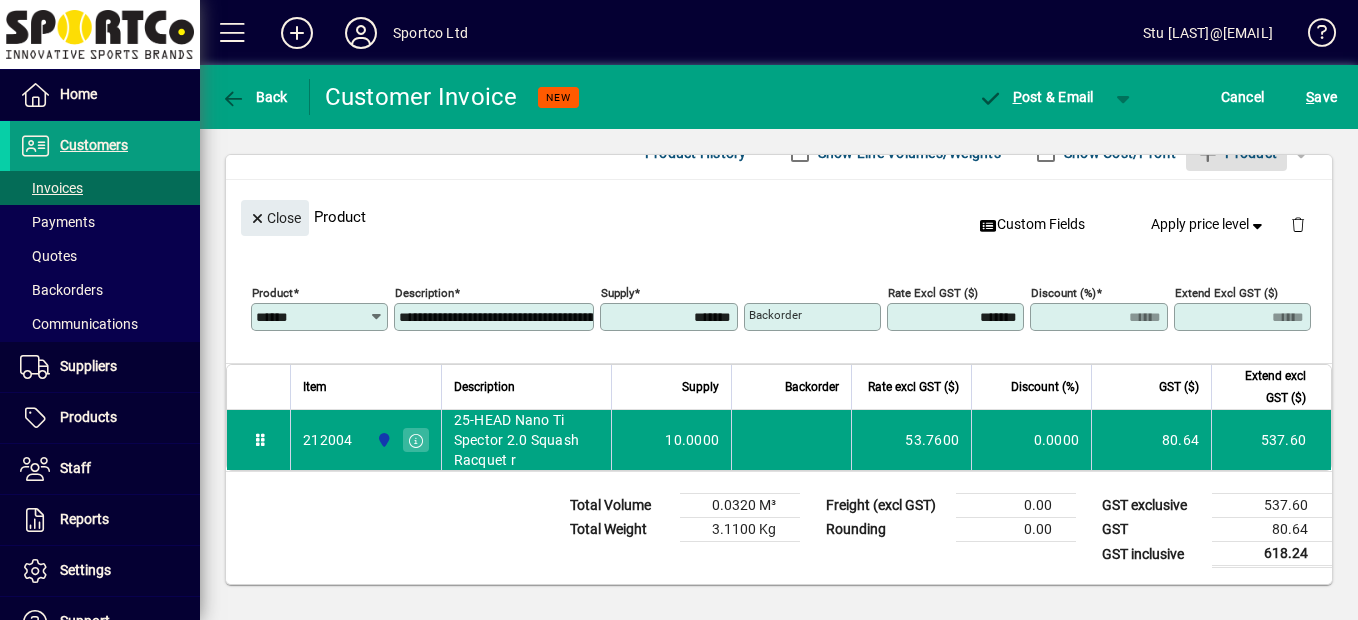 type 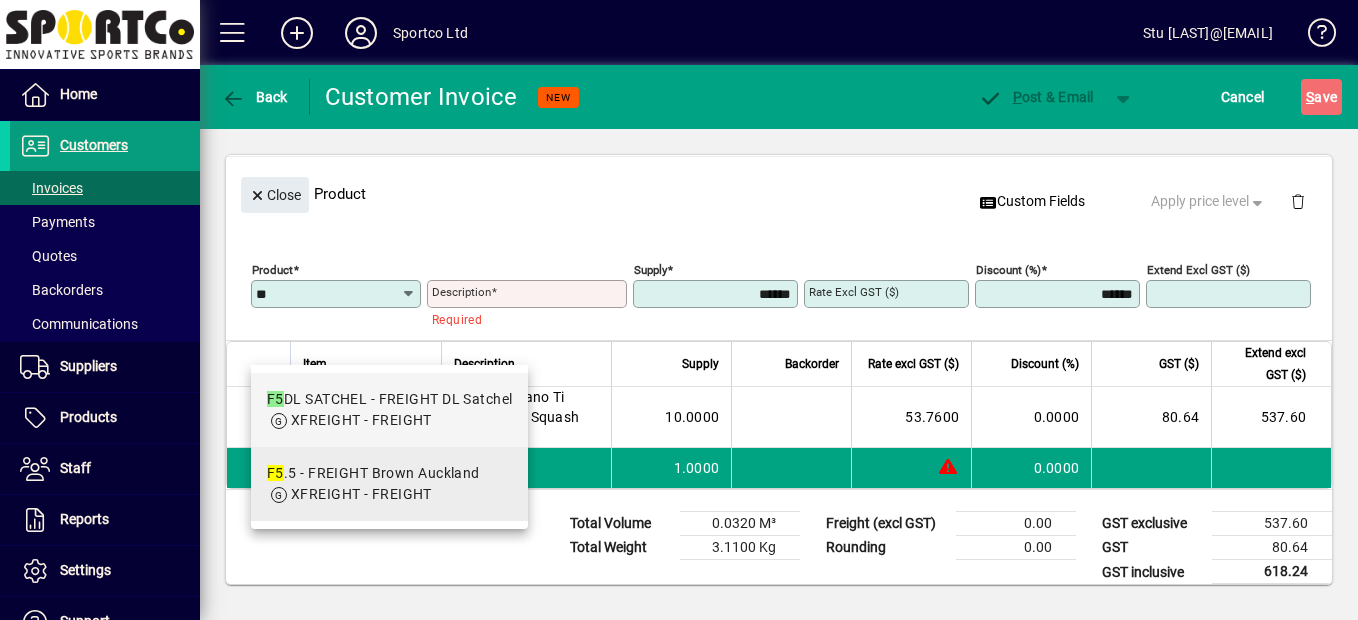 click on "FREIGHT [LAST] [CITY]" at bounding box center [373, 473] 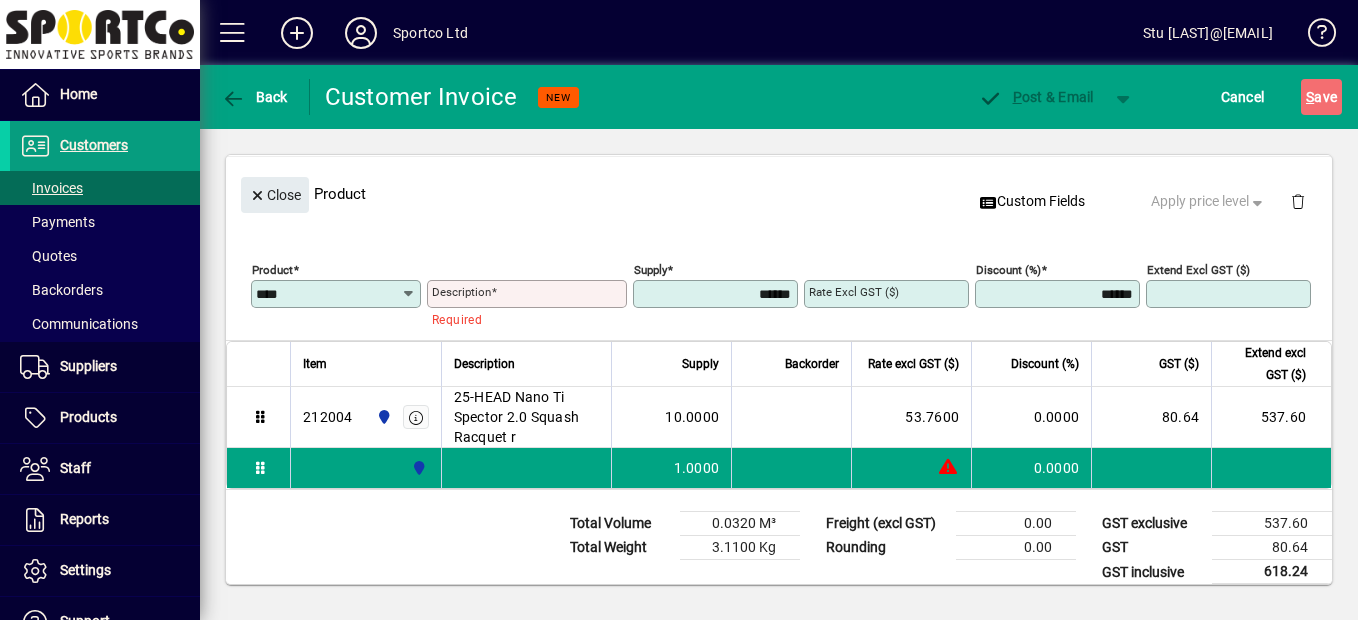type on "**********" 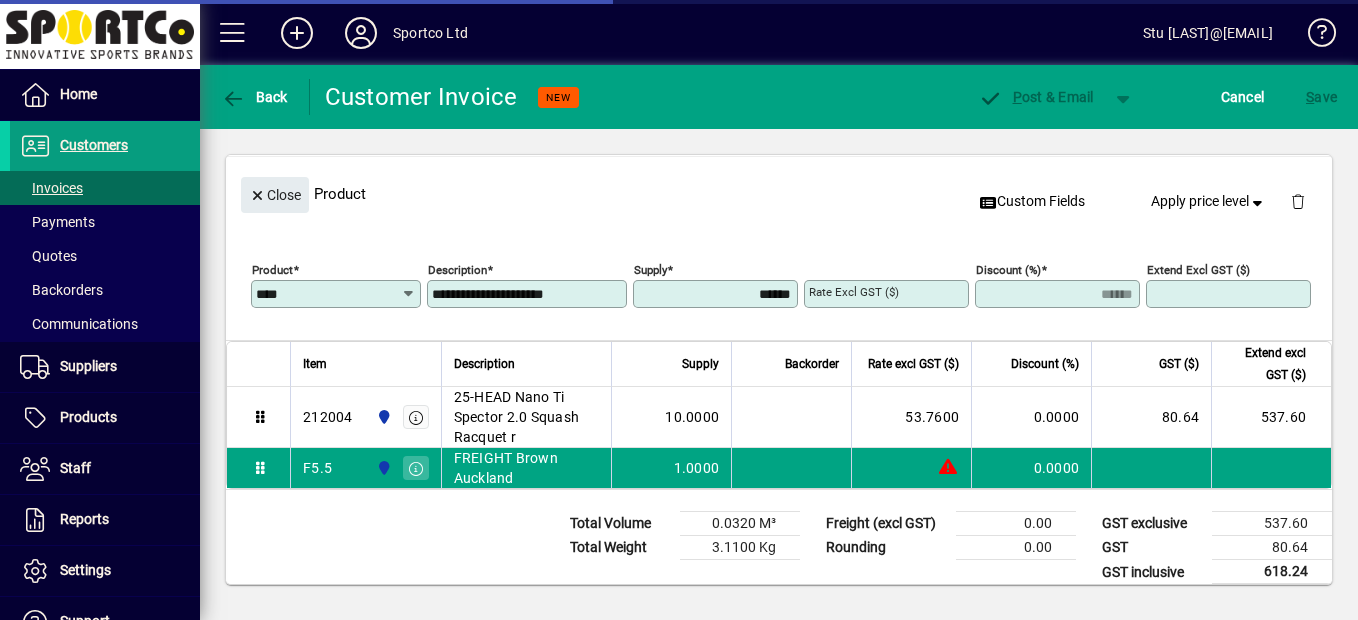 type on "******" 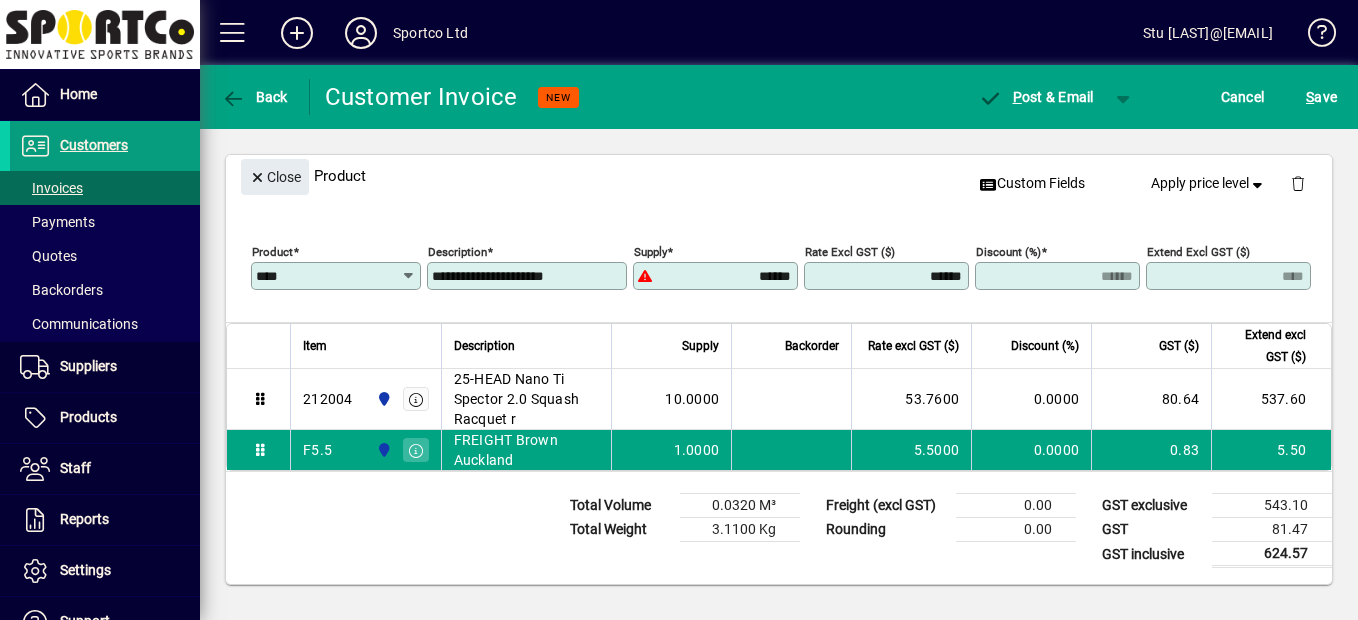 scroll, scrollTop: 0, scrollLeft: 0, axis: both 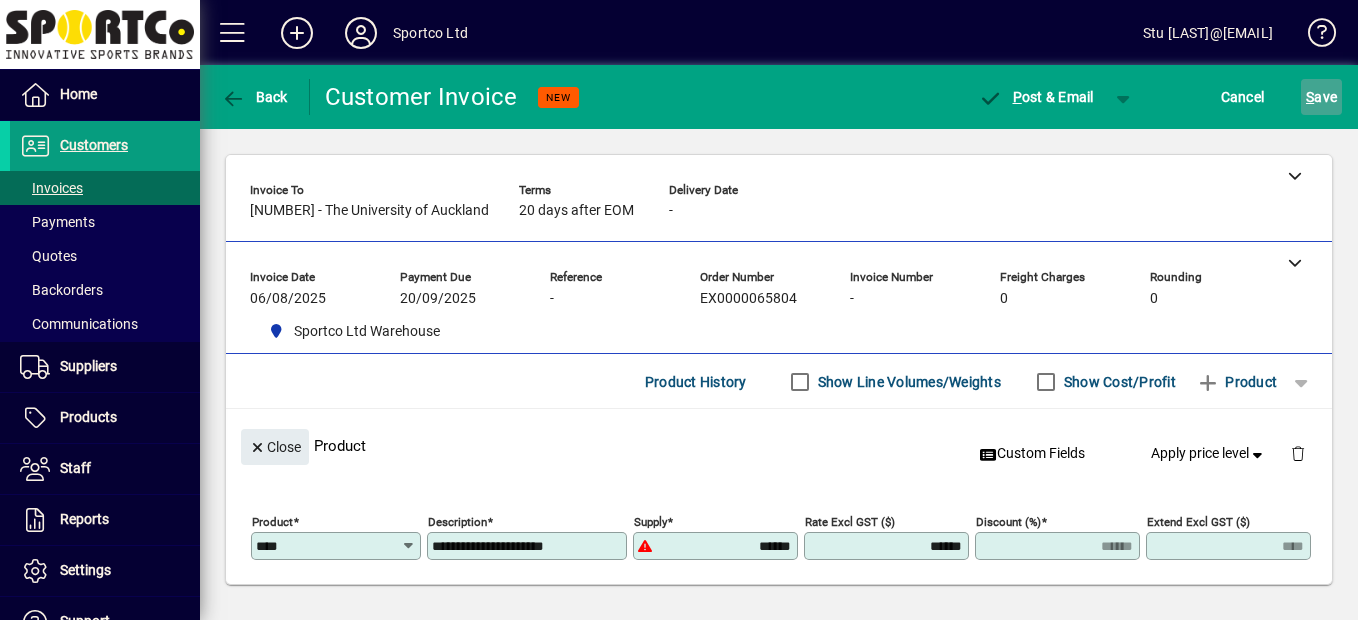 click on "S ave" 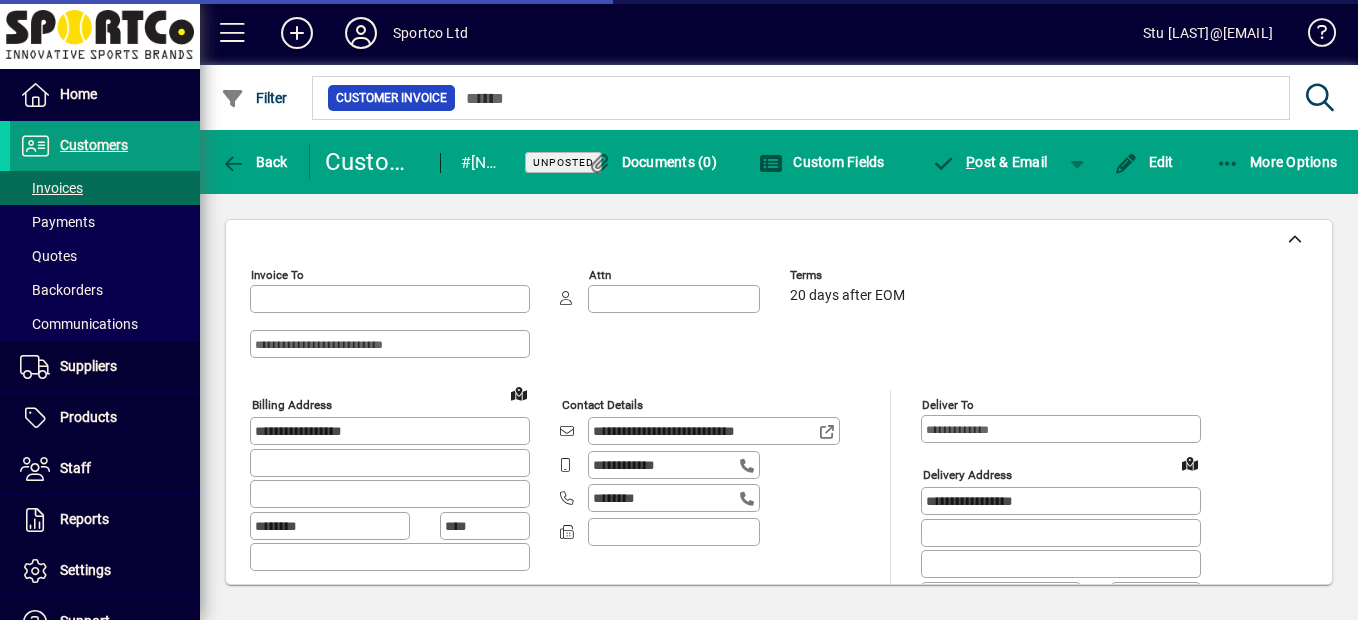 type on "**********" 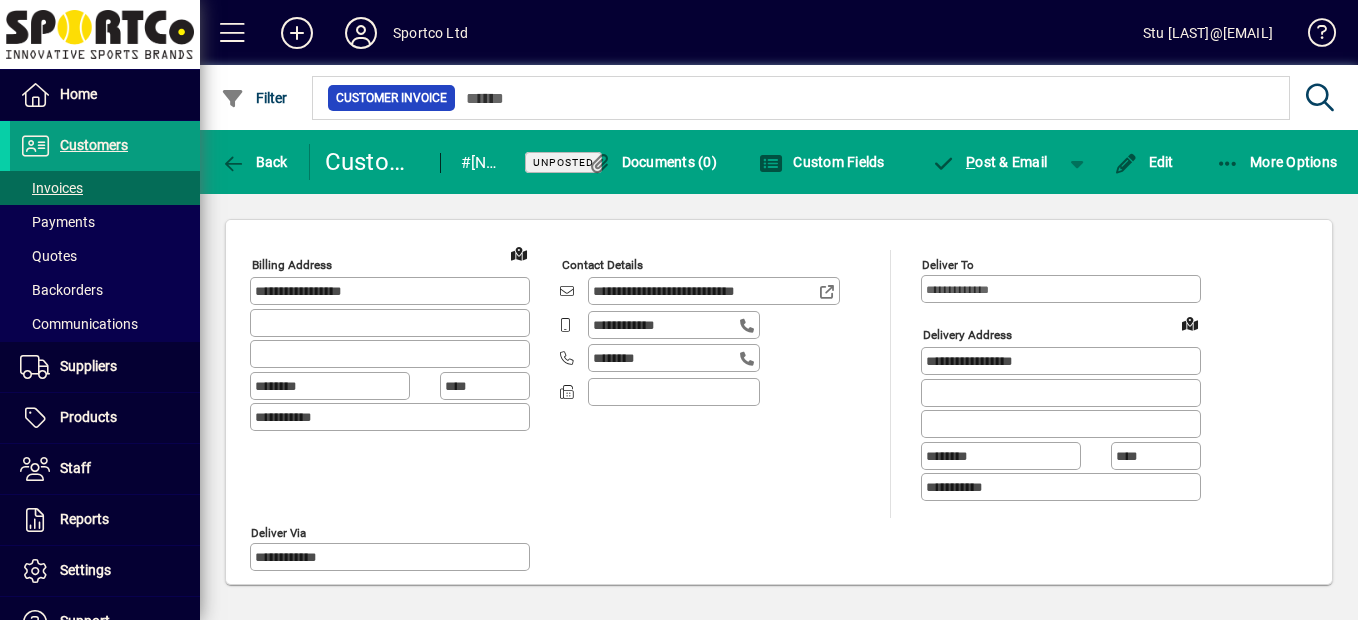 scroll, scrollTop: 50, scrollLeft: 0, axis: vertical 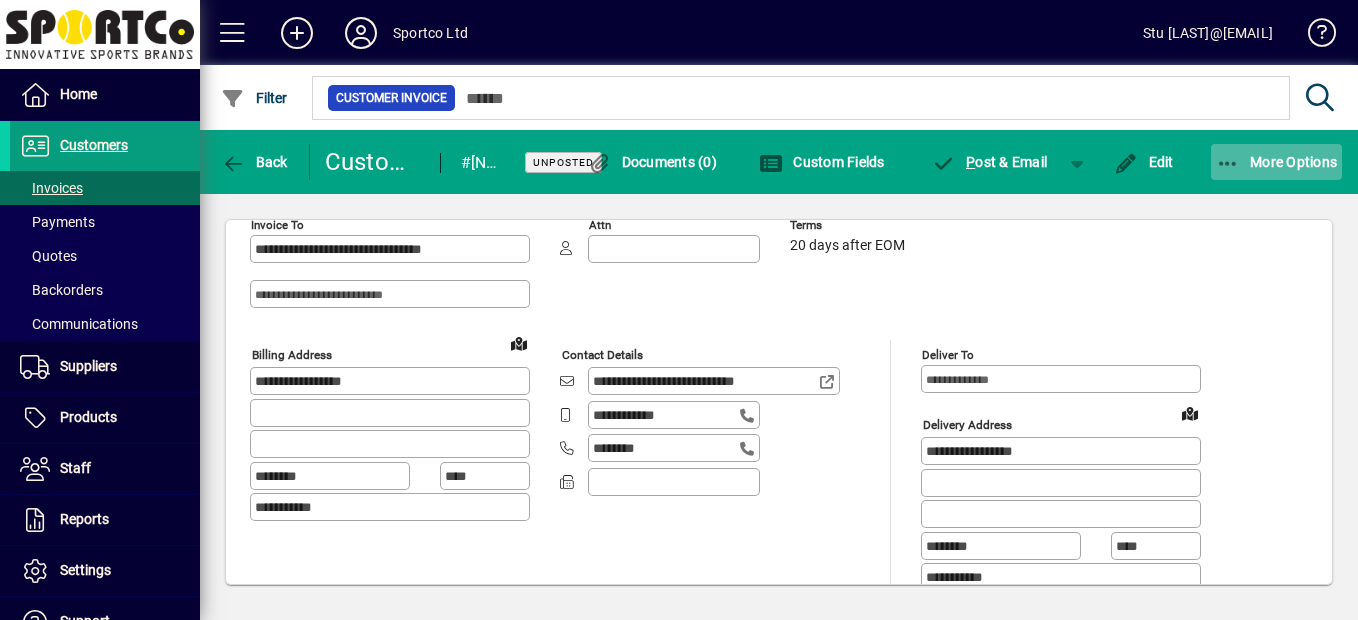 click 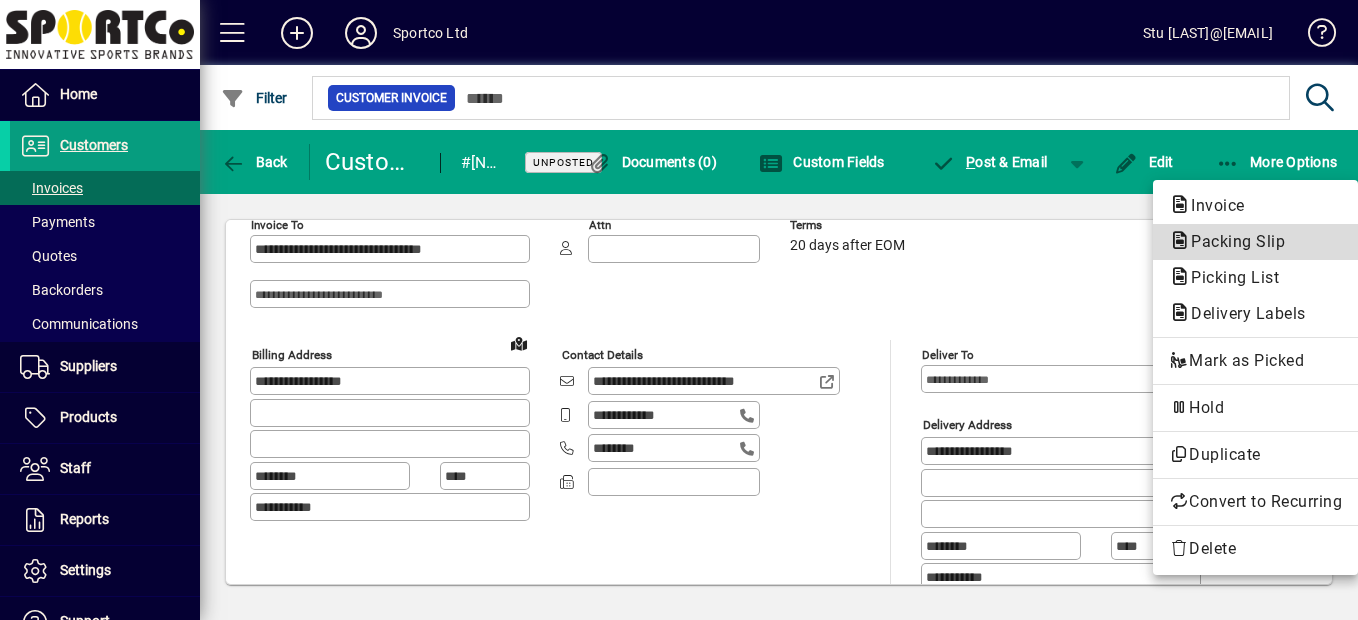 click on "Packing Slip" 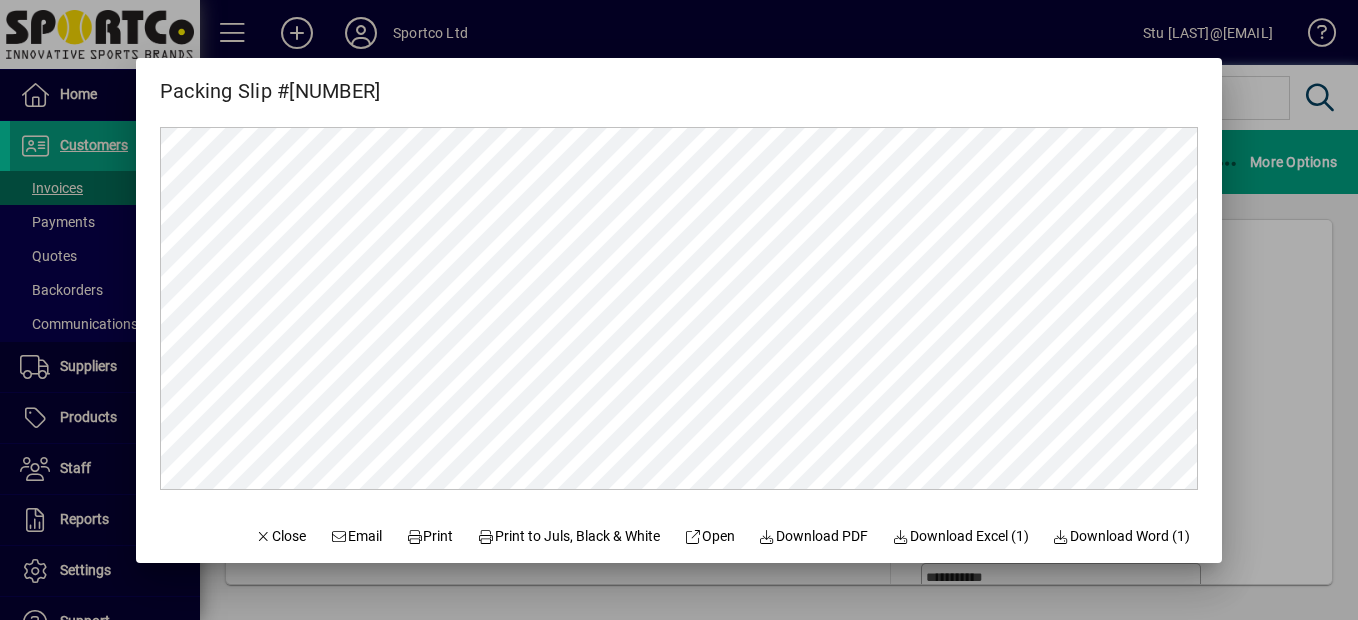 scroll, scrollTop: 0, scrollLeft: 0, axis: both 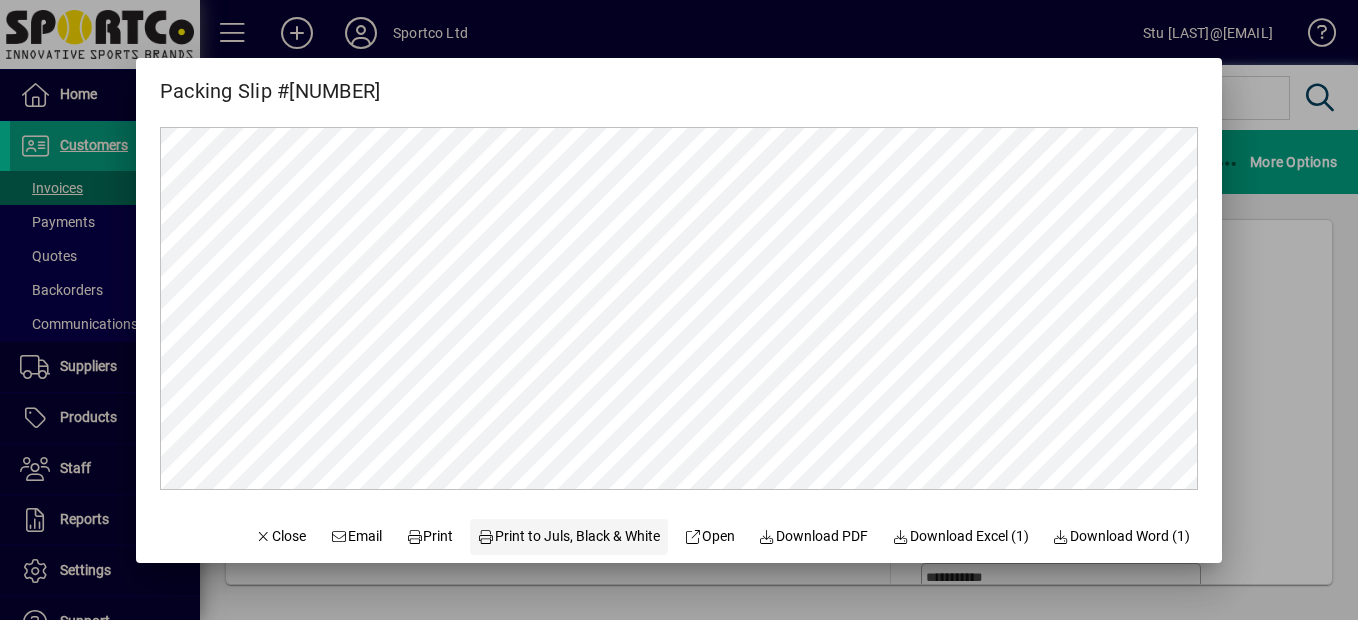 click on "Print to Juls, Black & White" 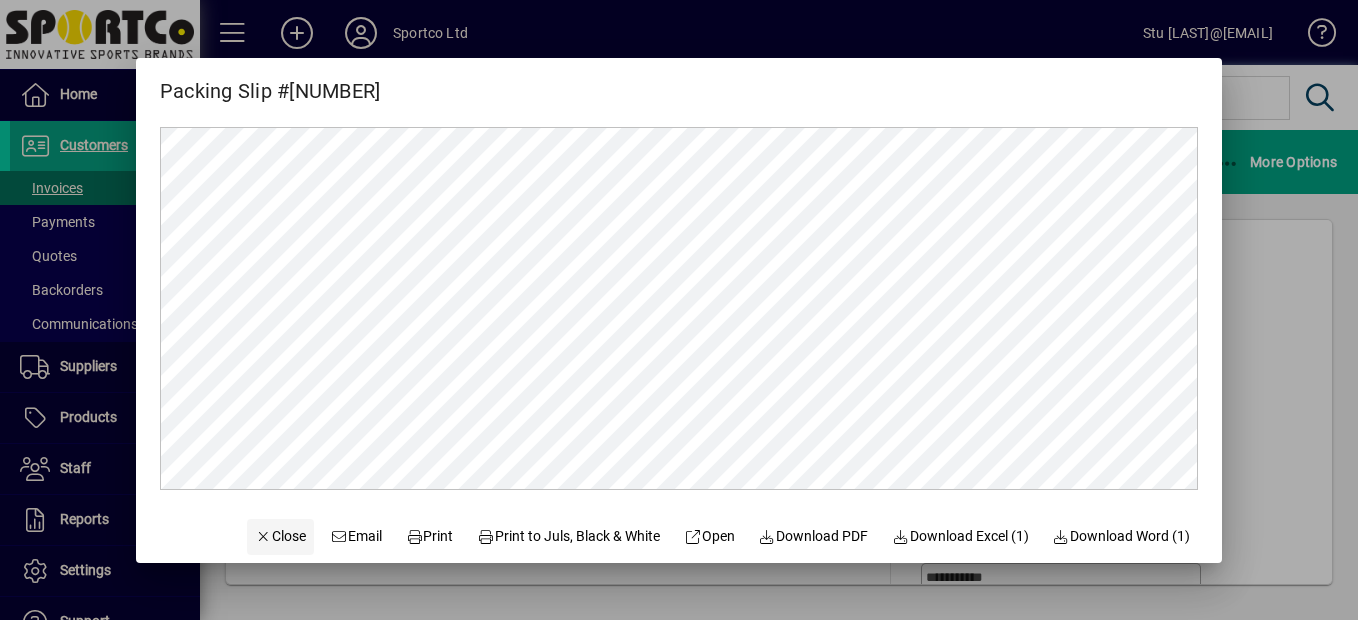 click 